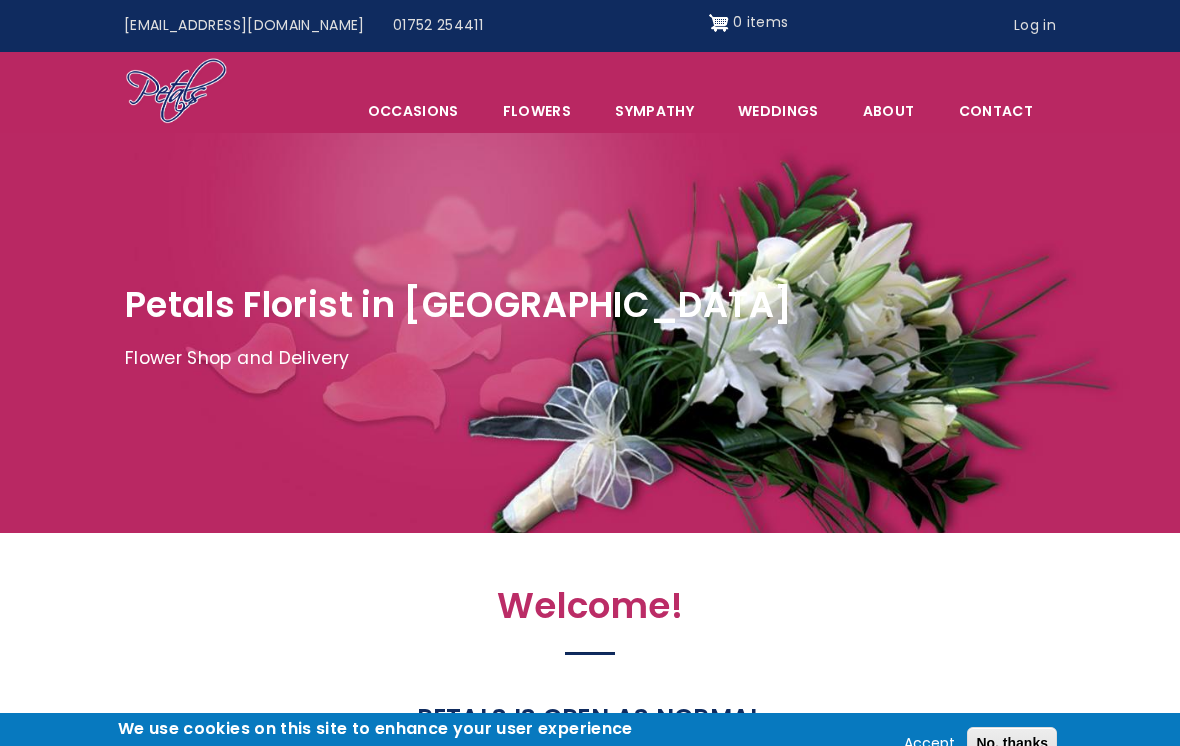 scroll, scrollTop: 0, scrollLeft: 0, axis: both 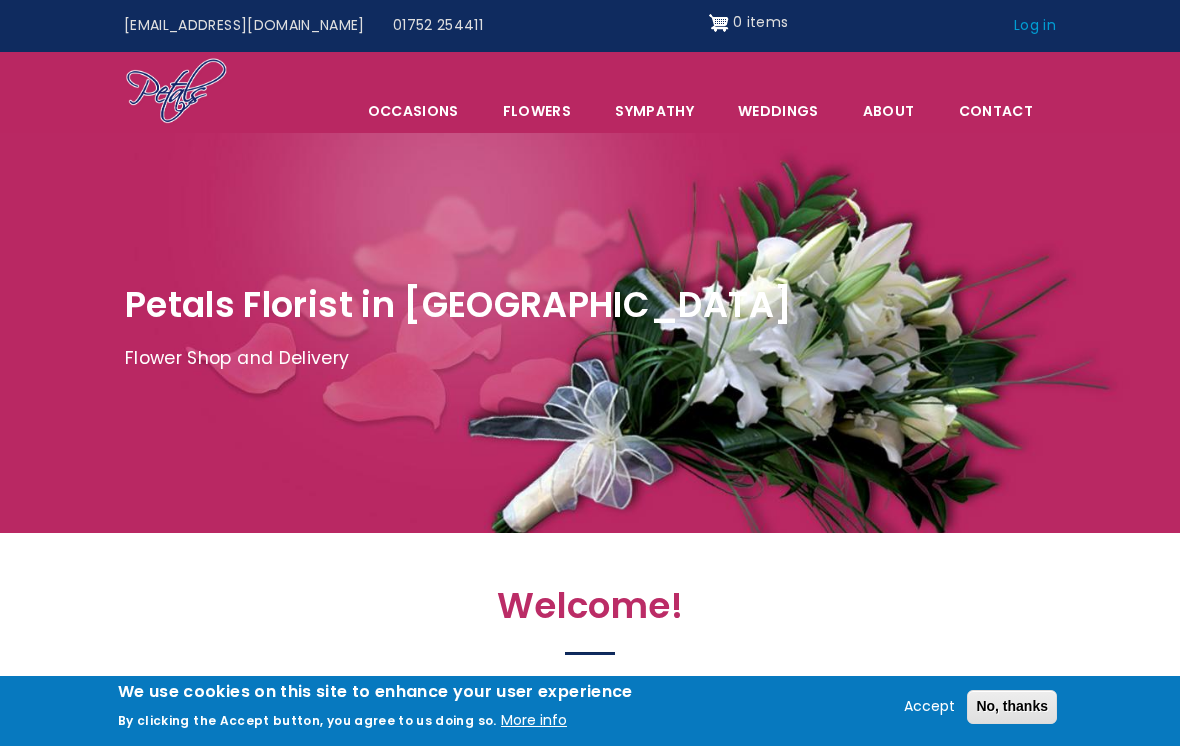 click on "Log in" at bounding box center [1035, 26] 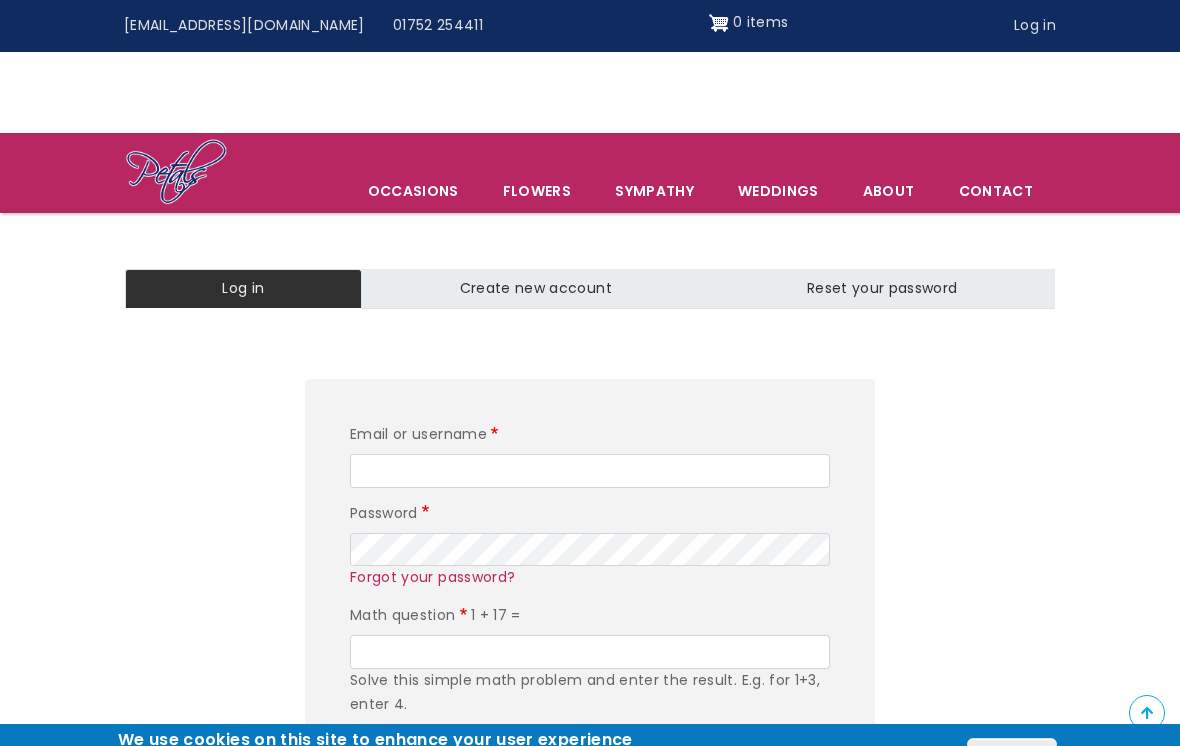 scroll, scrollTop: 194, scrollLeft: 0, axis: vertical 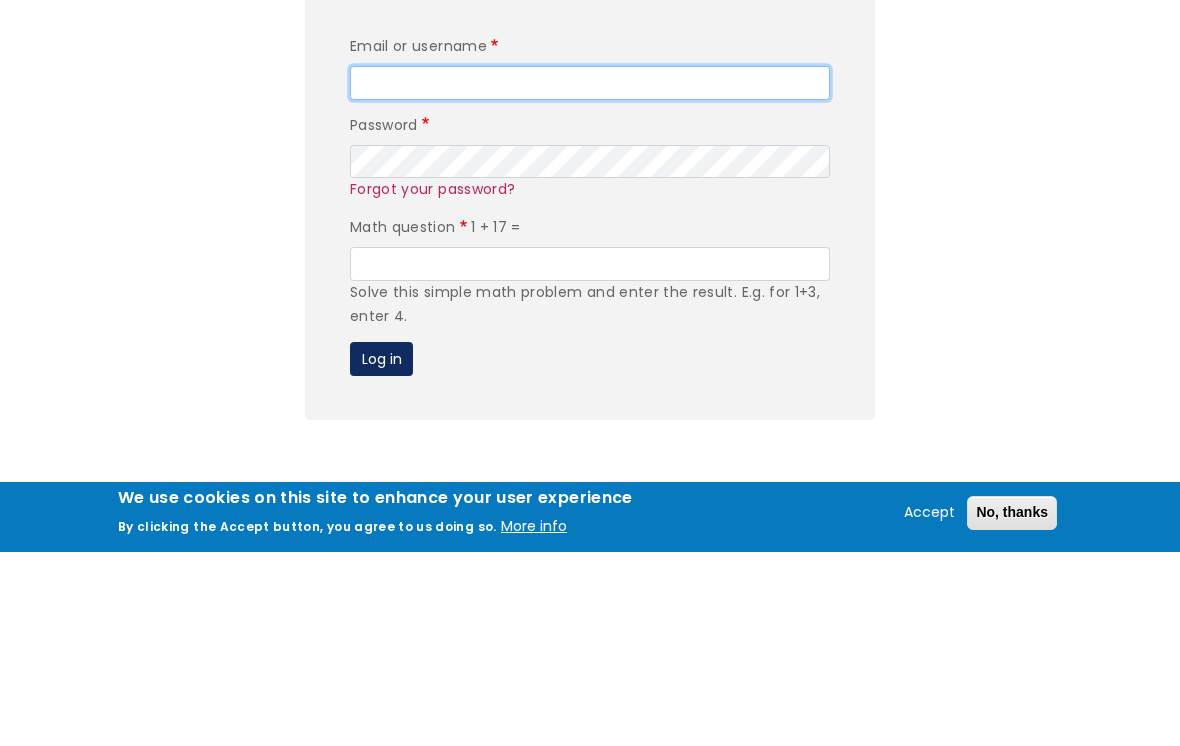 type on "[PERSON_NAME][EMAIL_ADDRESS][DOMAIN_NAME]" 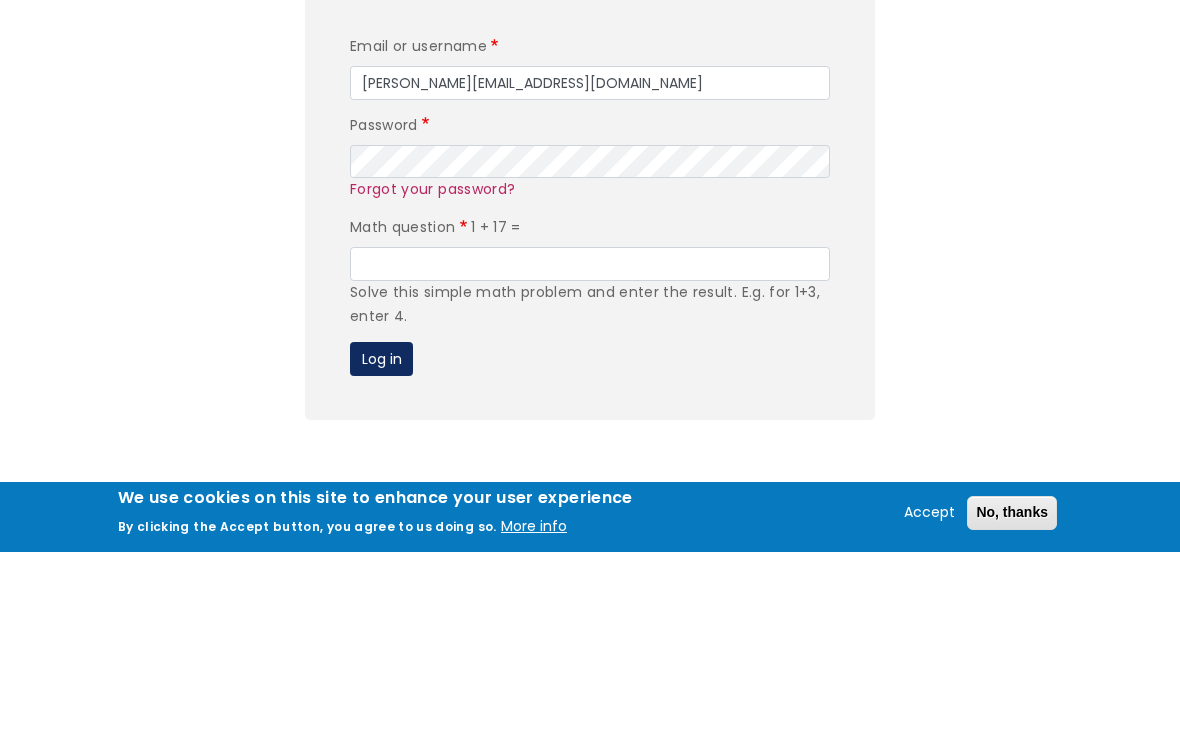 scroll, scrollTop: 194, scrollLeft: 0, axis: vertical 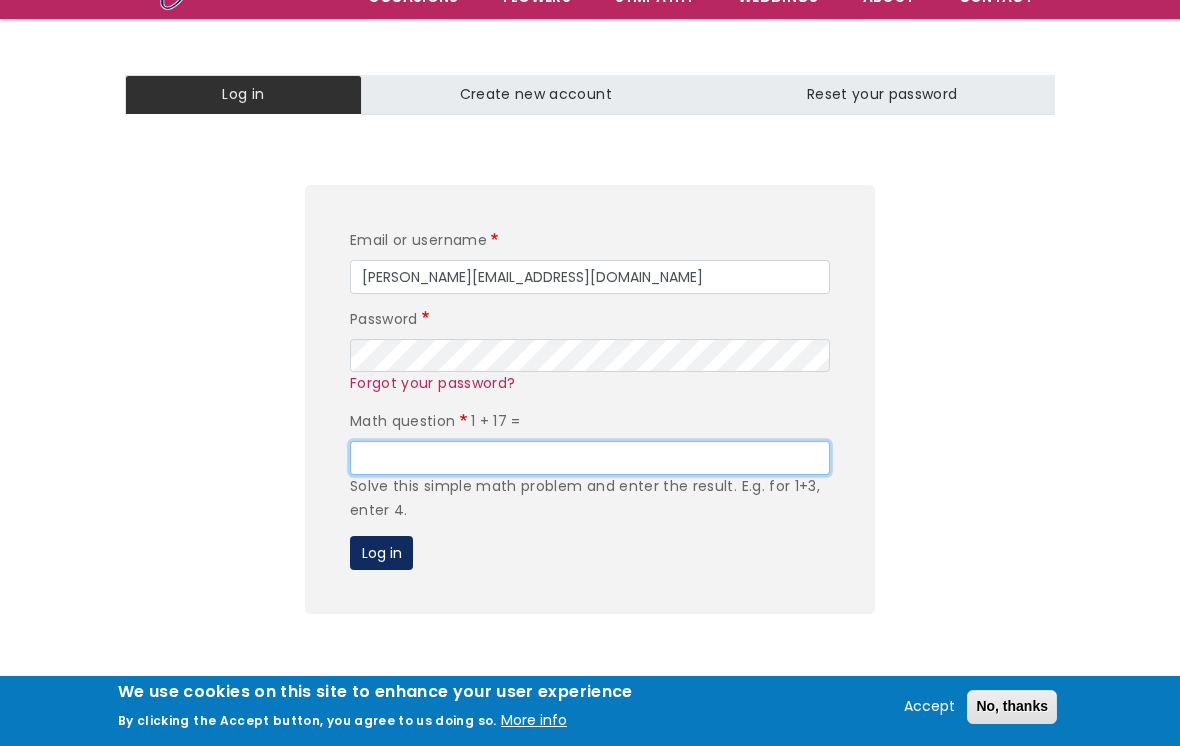 click on "Math question" at bounding box center (590, 458) 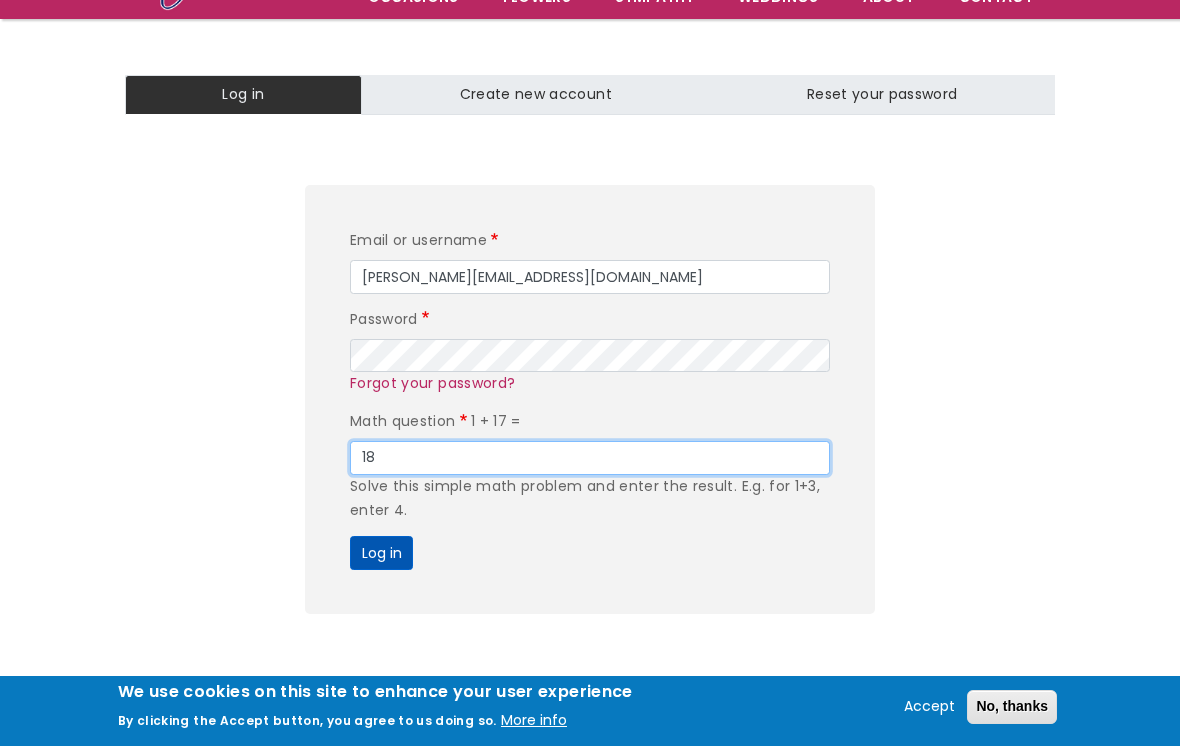 type on "18" 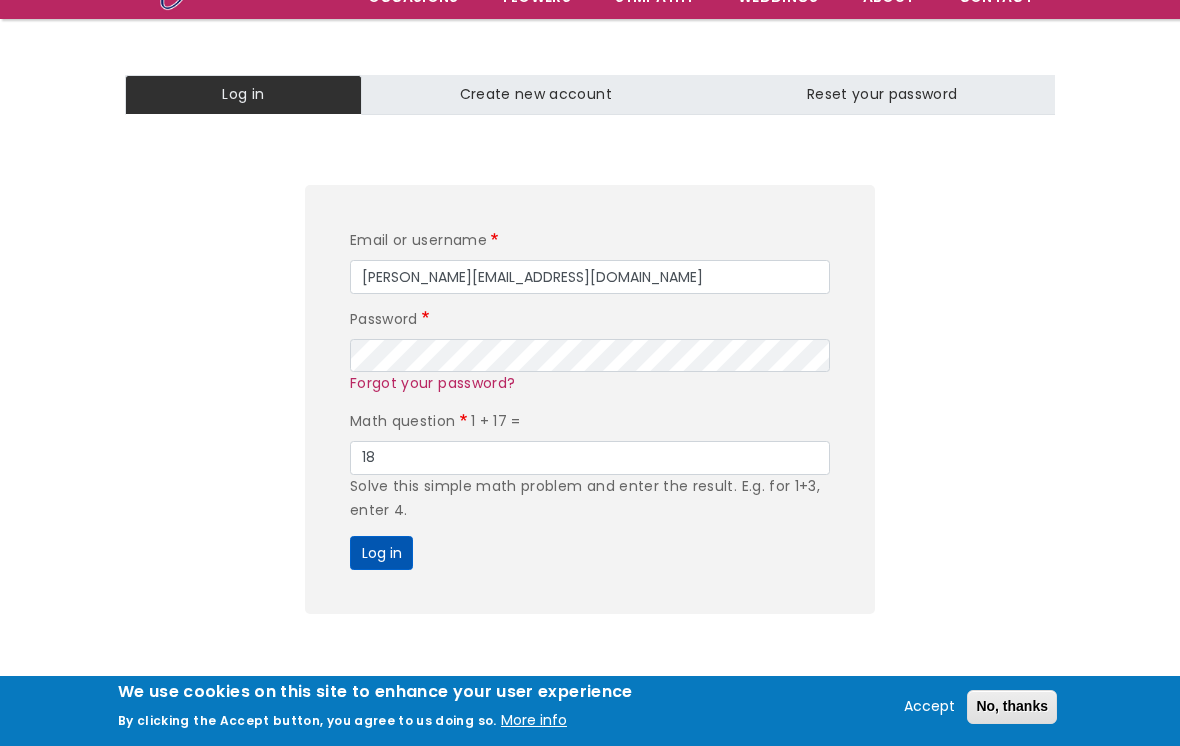 click on "Log in" at bounding box center (381, 553) 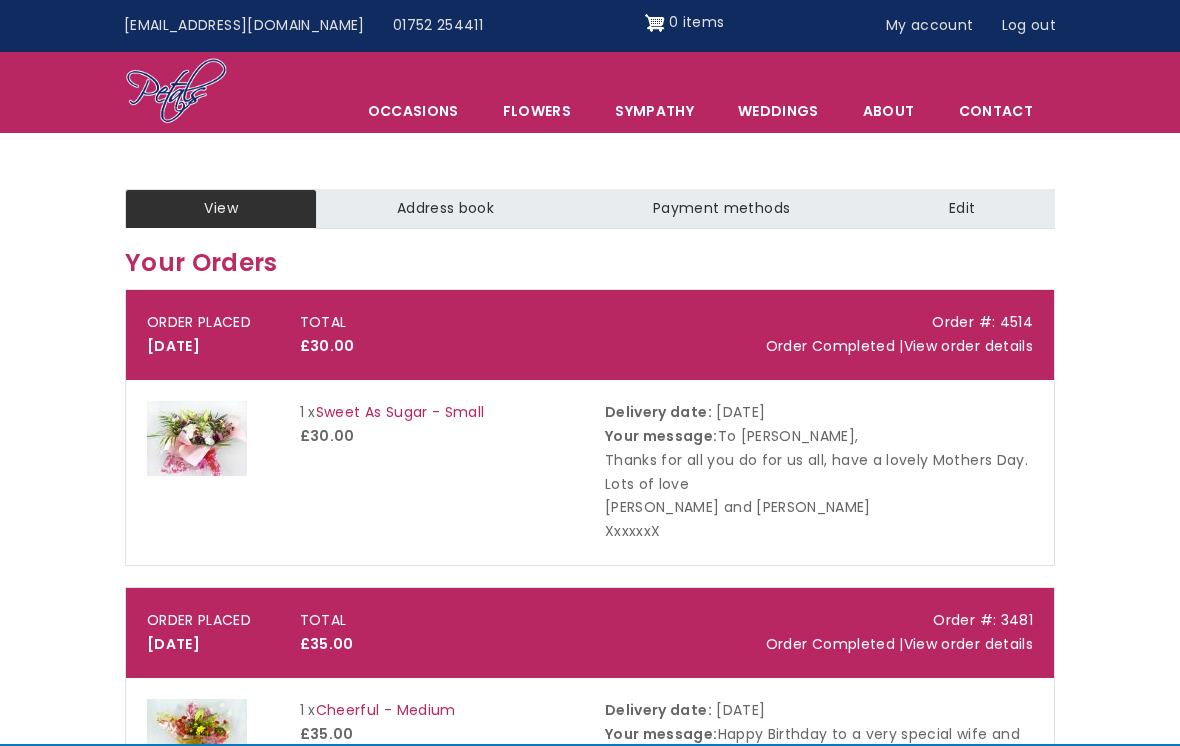 scroll, scrollTop: 0, scrollLeft: 0, axis: both 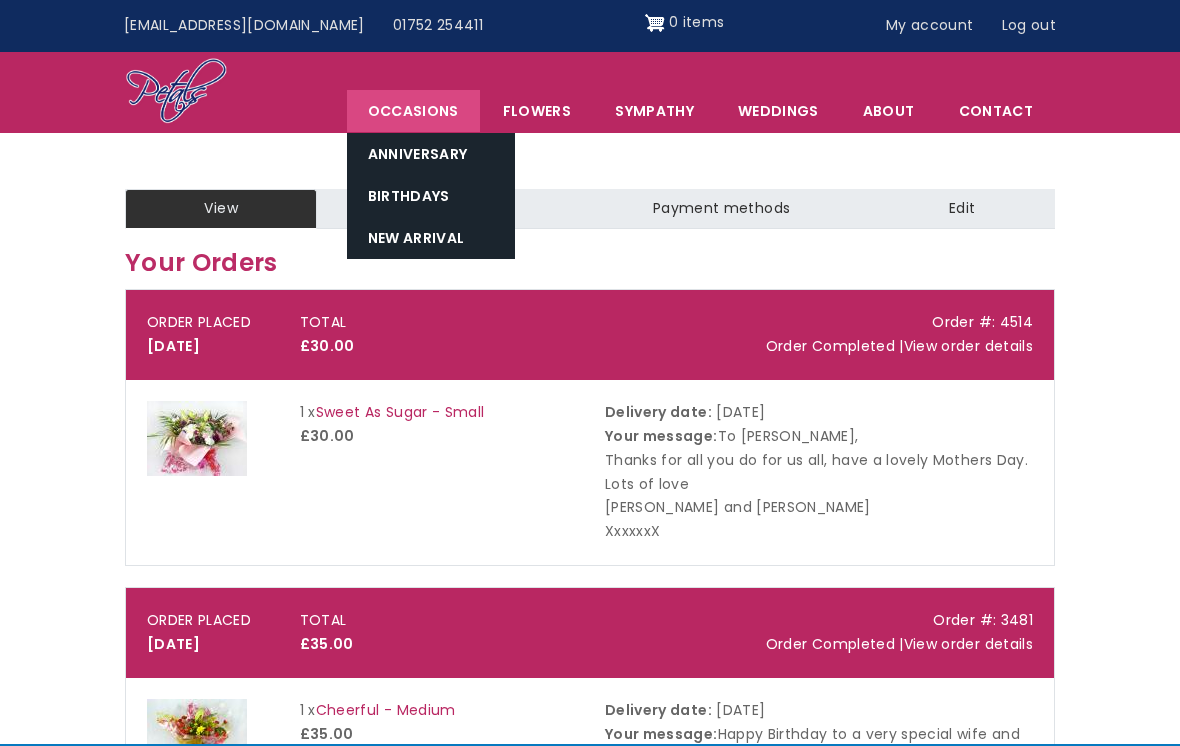 click on "Occasions" at bounding box center (413, 111) 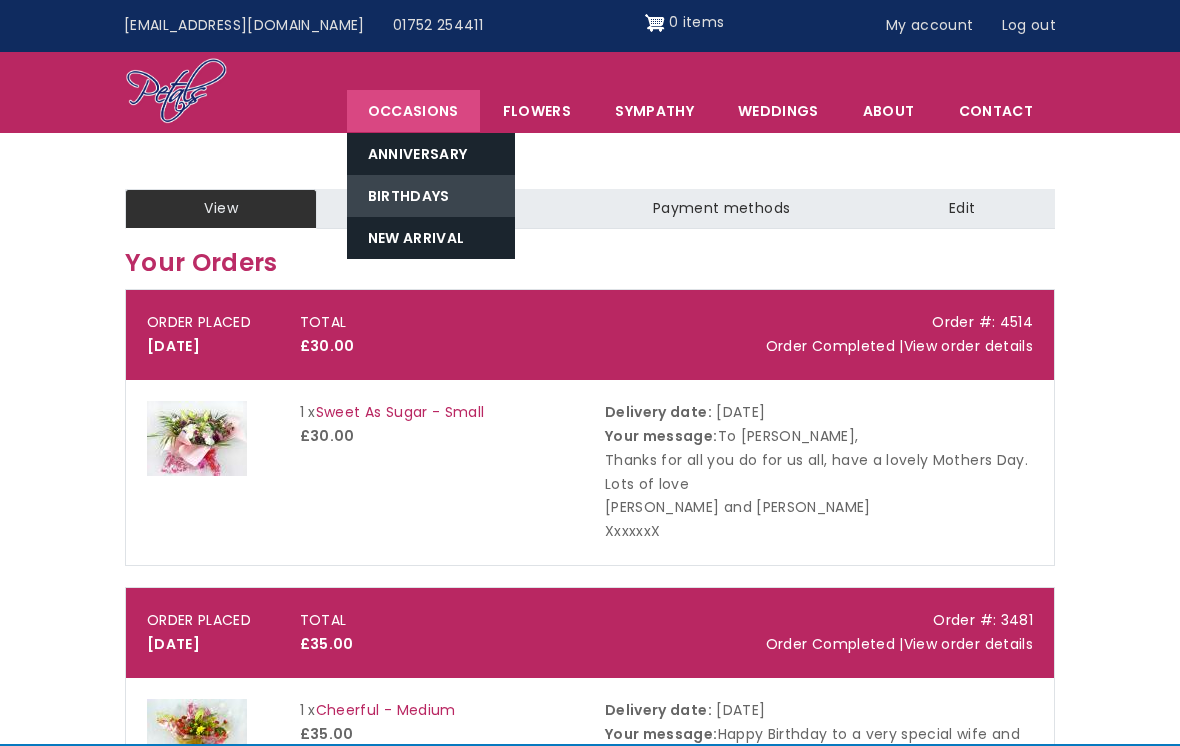 click on "Birthdays" at bounding box center [431, 196] 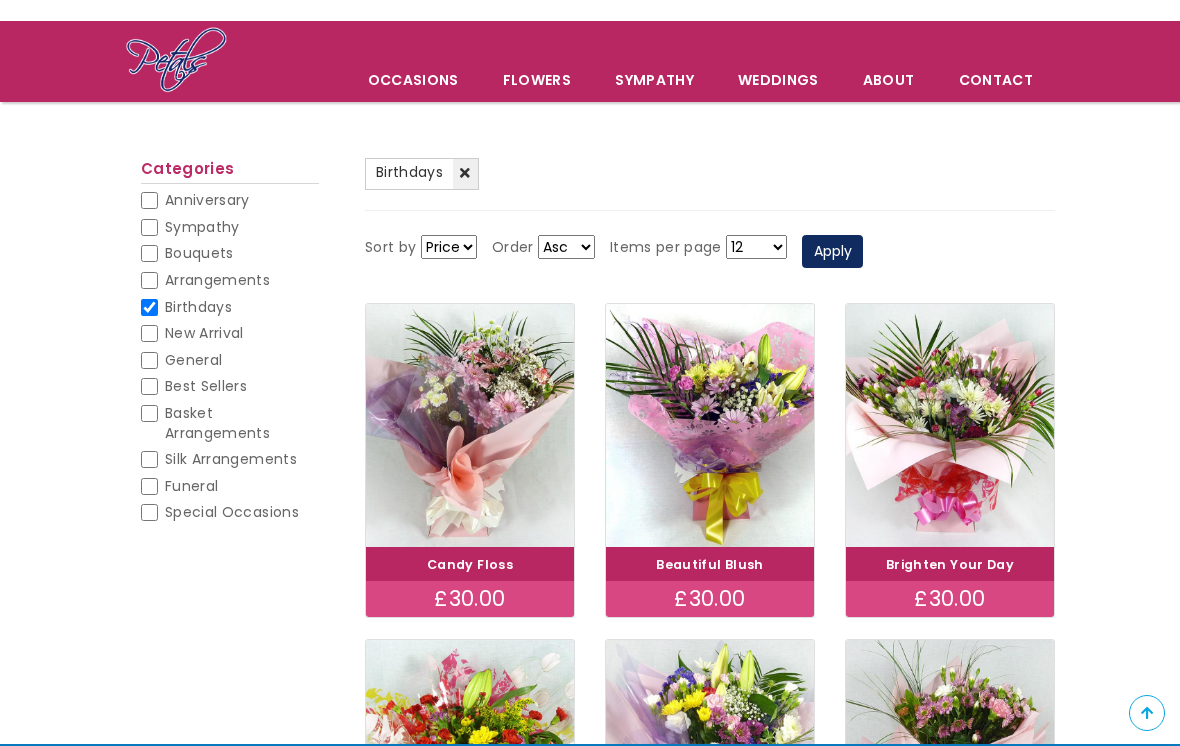scroll, scrollTop: 111, scrollLeft: 0, axis: vertical 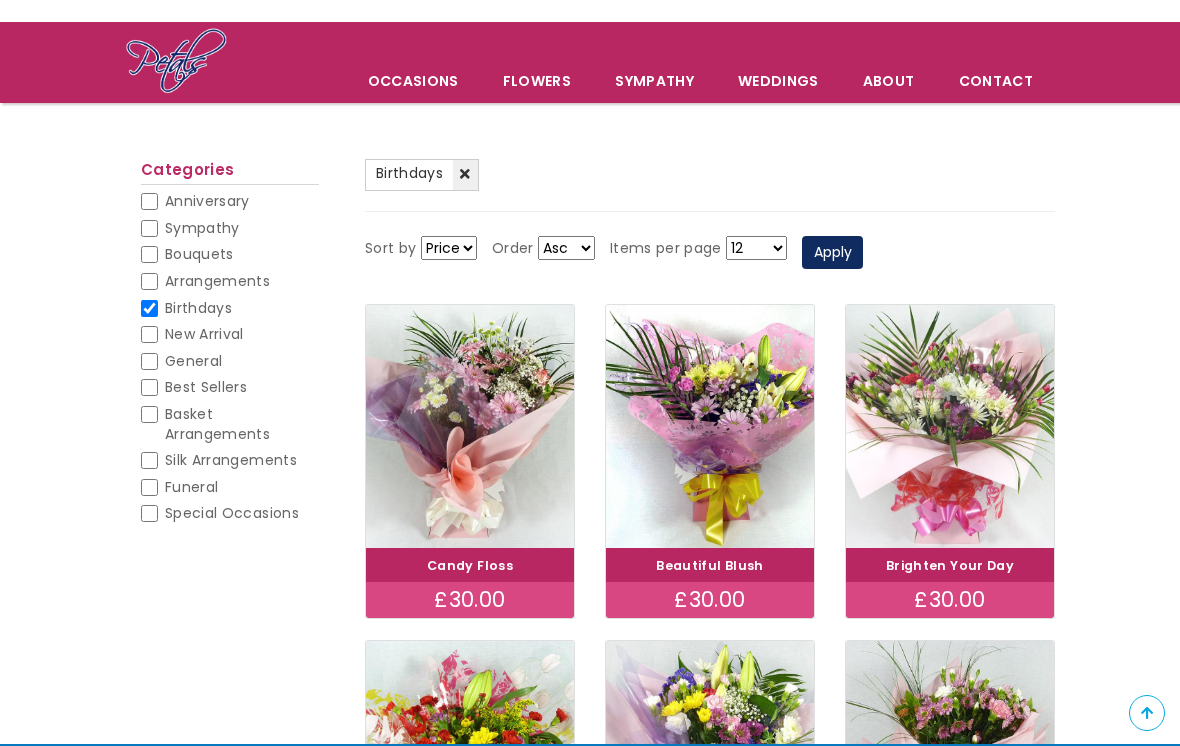click at bounding box center [949, 426] 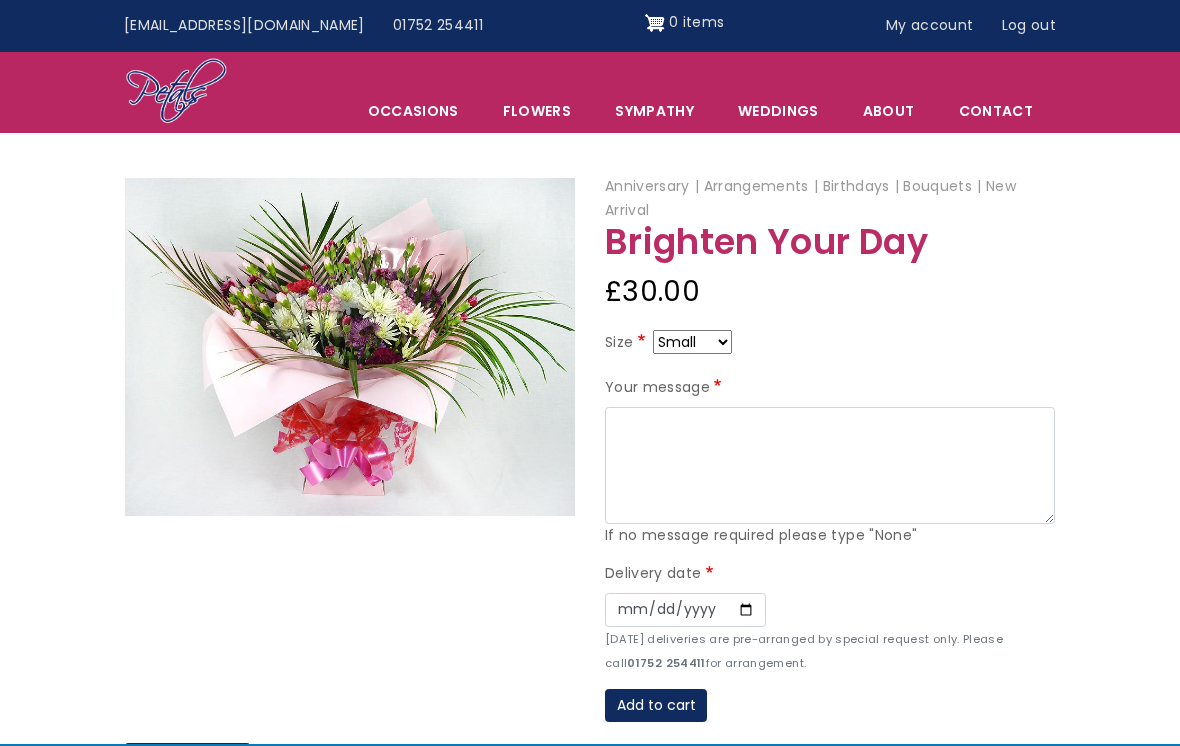 scroll, scrollTop: 0, scrollLeft: 0, axis: both 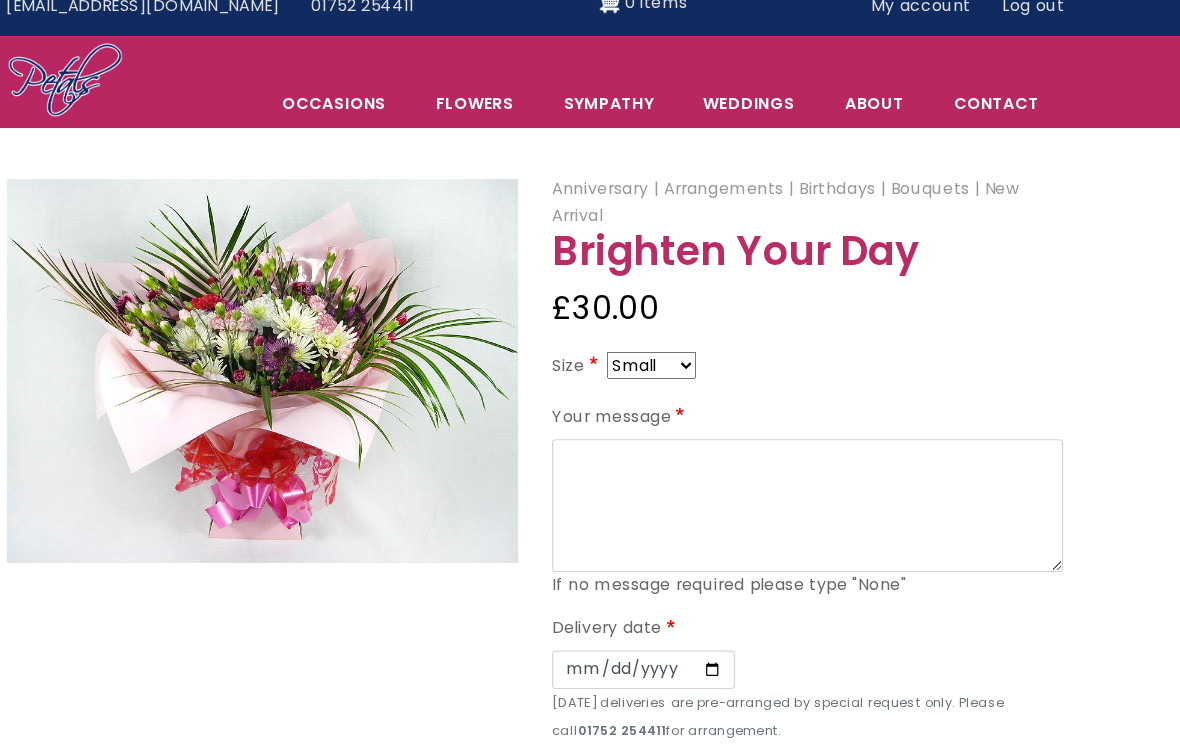 click on "Menu
Occasions Open submenu
Flowers
Open submenu
Sympathy
Weddings Open submenu
About
Contact
Info@petals-florist.co.uk
01752 254411
Close submenu Occasions
Anniversary
Birthdays
New Arrival
Close submenu Flowers
Arrangements
Basket Arrangements
Bouquets" at bounding box center [590, 786] 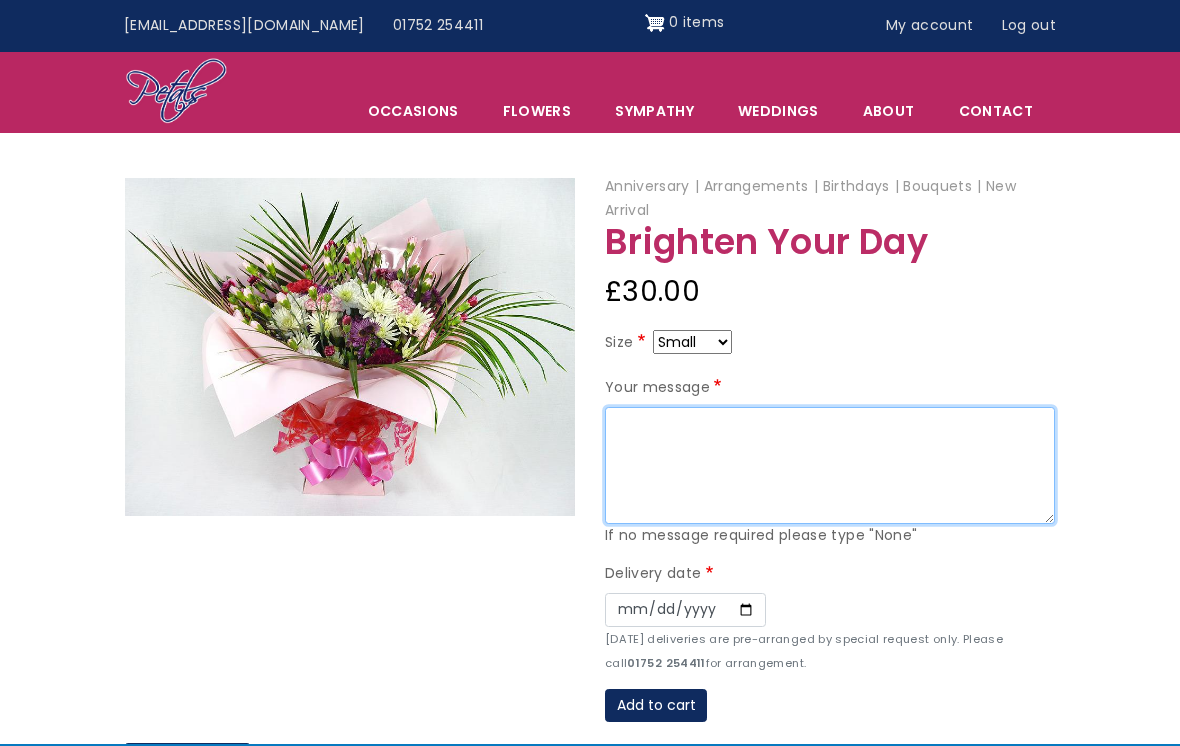 click on "Your message" at bounding box center (830, 466) 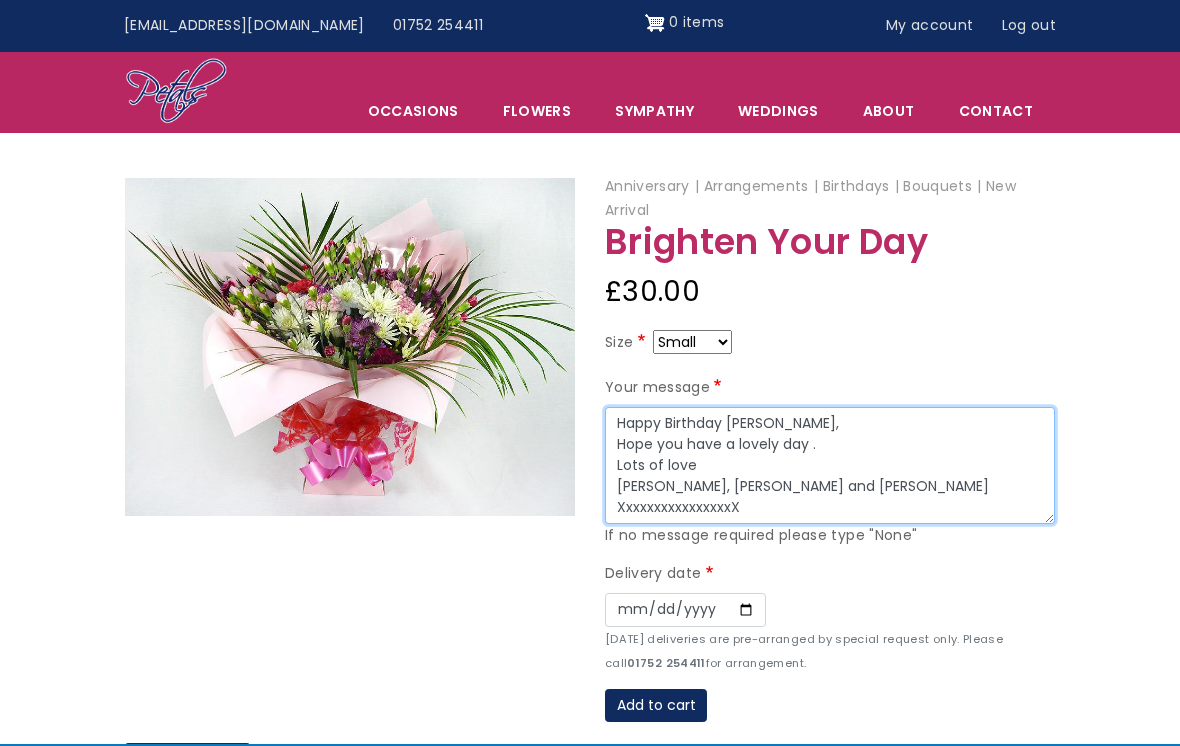 type on "Happy Birthday Ada,
Hope you have a lovely day .
Lots of love
Trish, Dave and Ella
XxxxxxxxxxxxxxxxX" 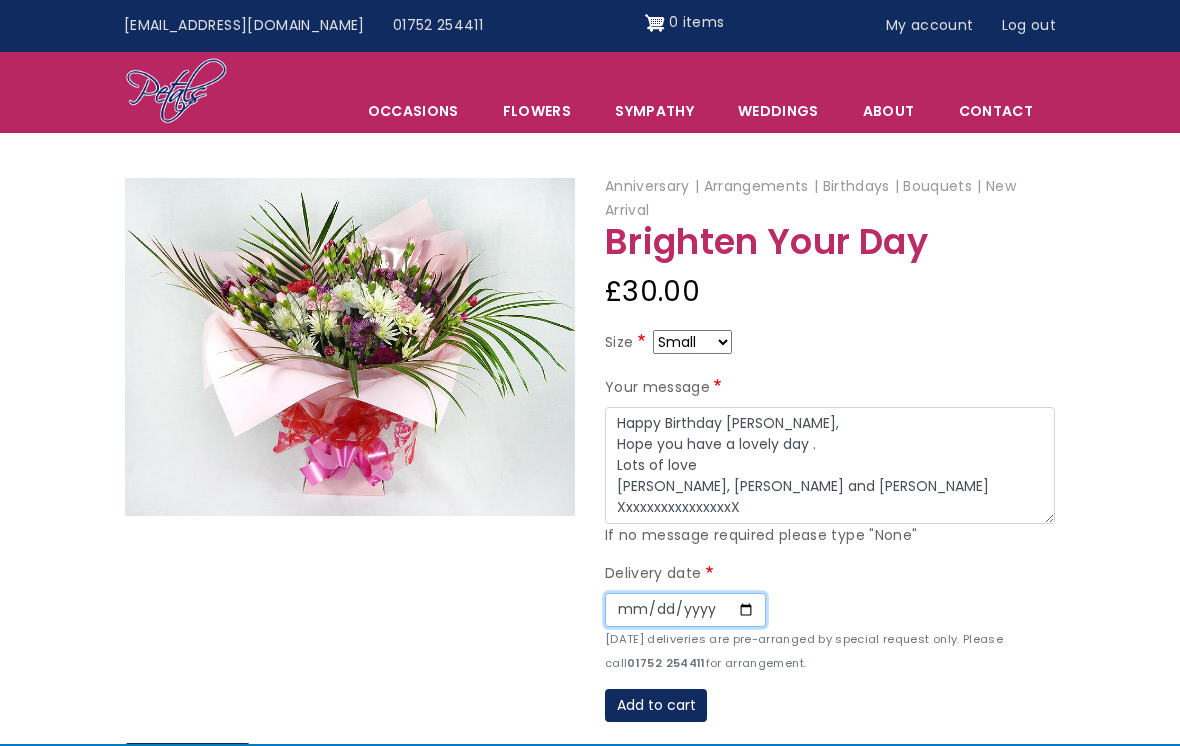 click on "Date" at bounding box center (685, 610) 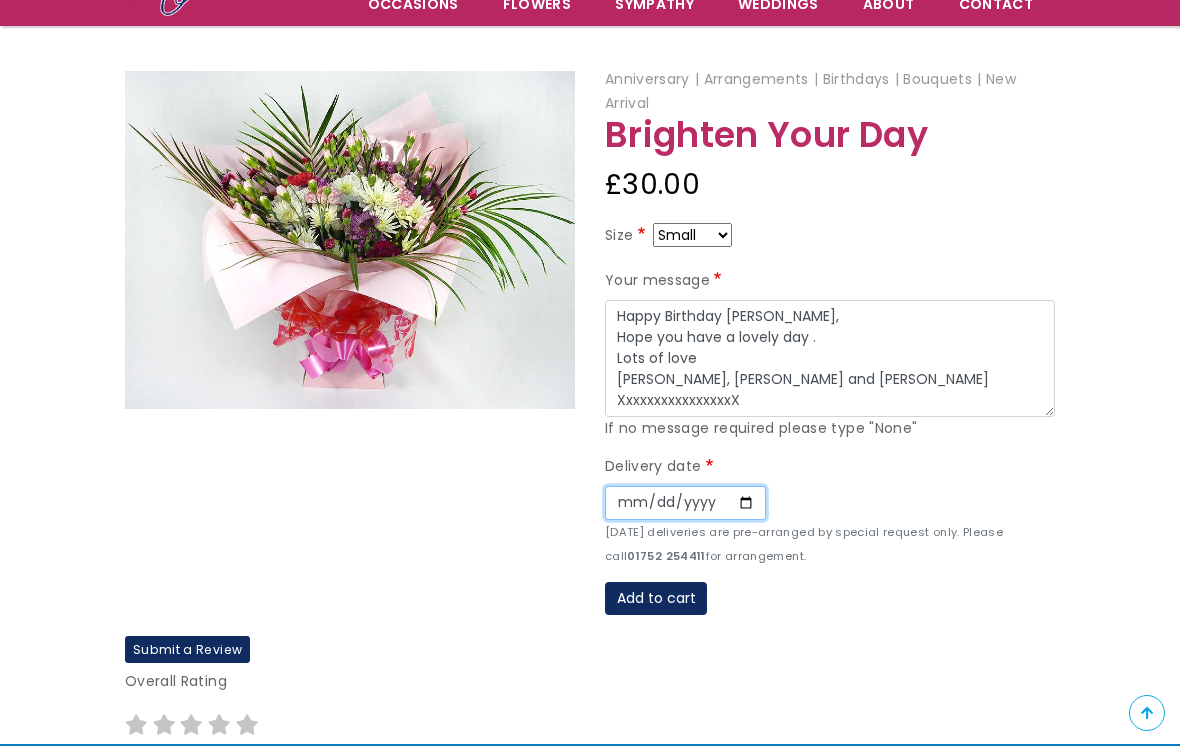 scroll, scrollTop: 188, scrollLeft: 0, axis: vertical 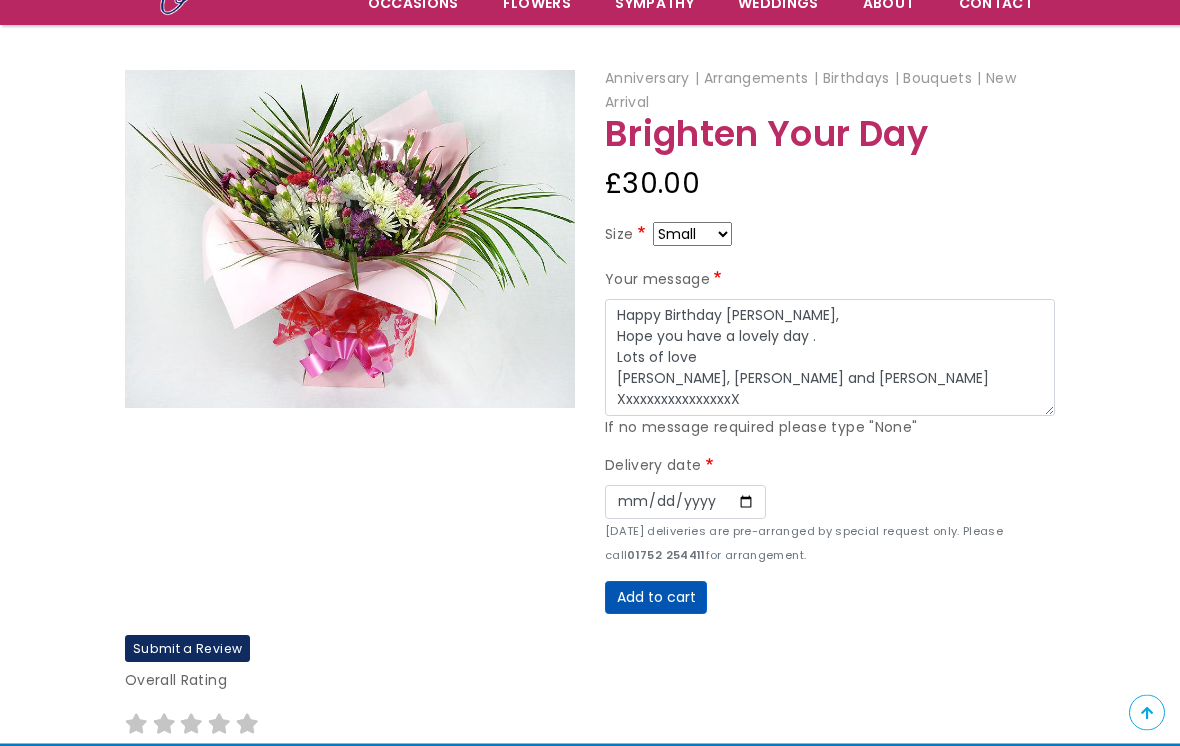 click on "Add to cart" at bounding box center (656, 599) 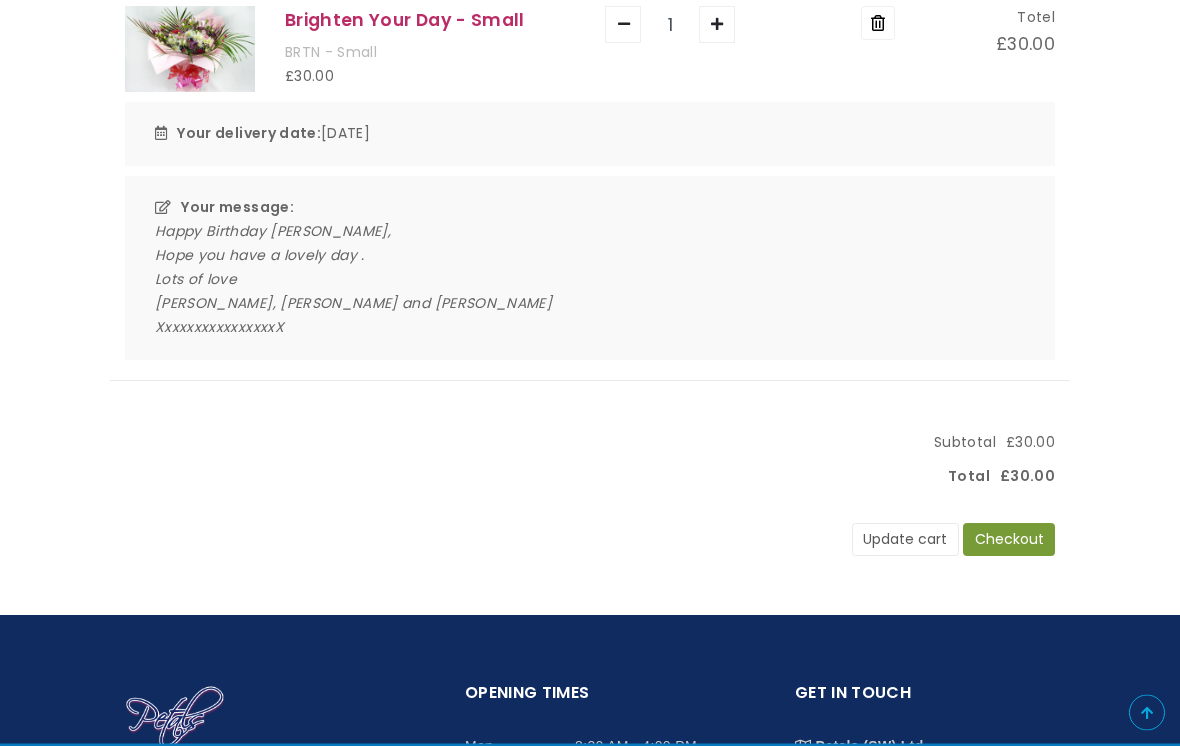 scroll, scrollTop: 371, scrollLeft: 0, axis: vertical 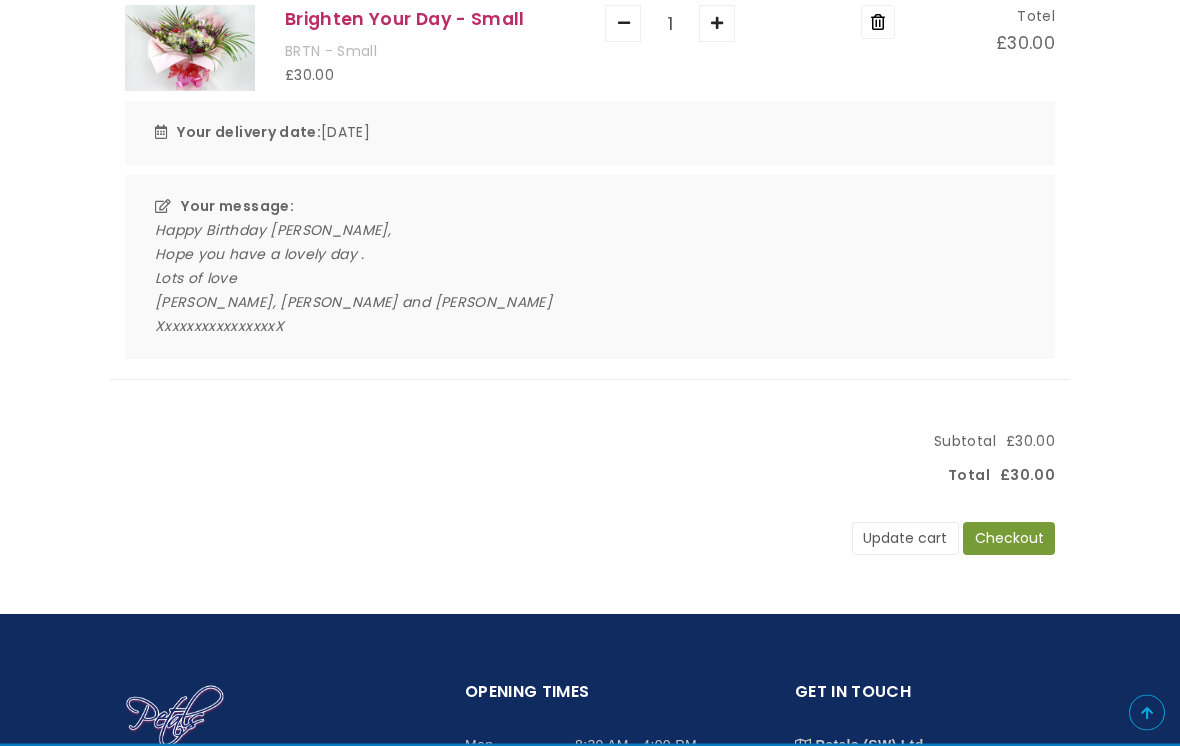 click on "Checkout" at bounding box center [1009, 540] 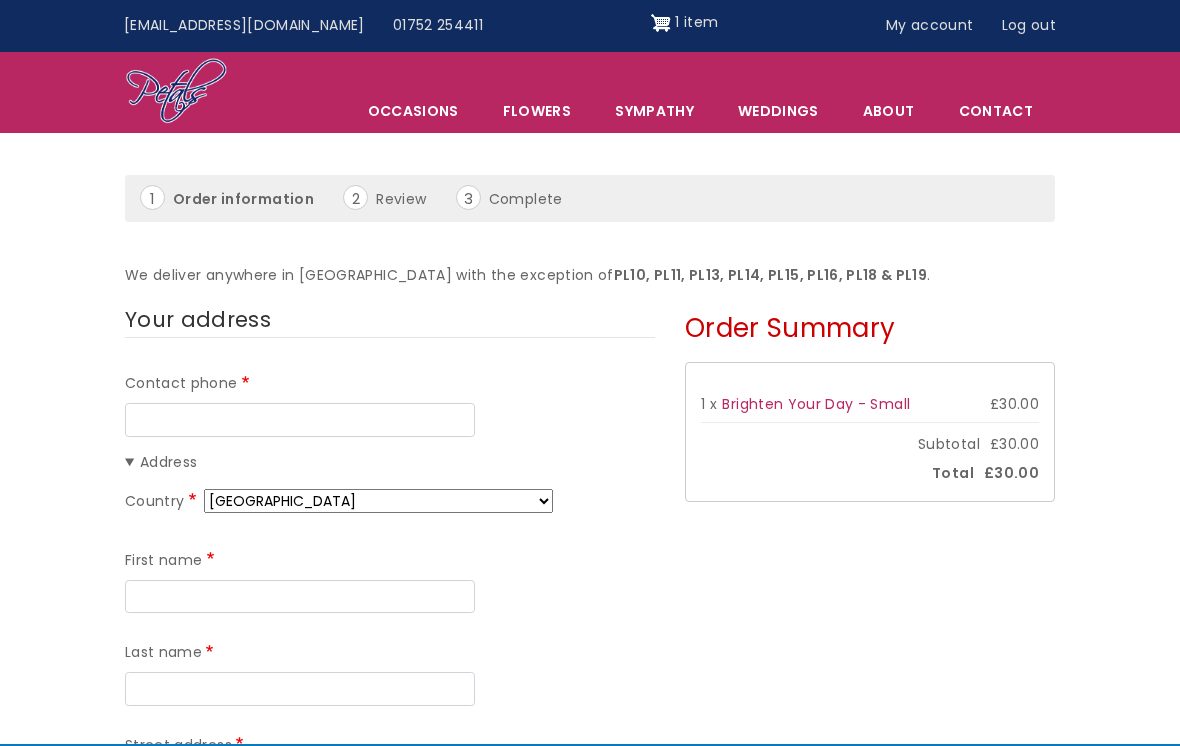 scroll, scrollTop: 0, scrollLeft: 0, axis: both 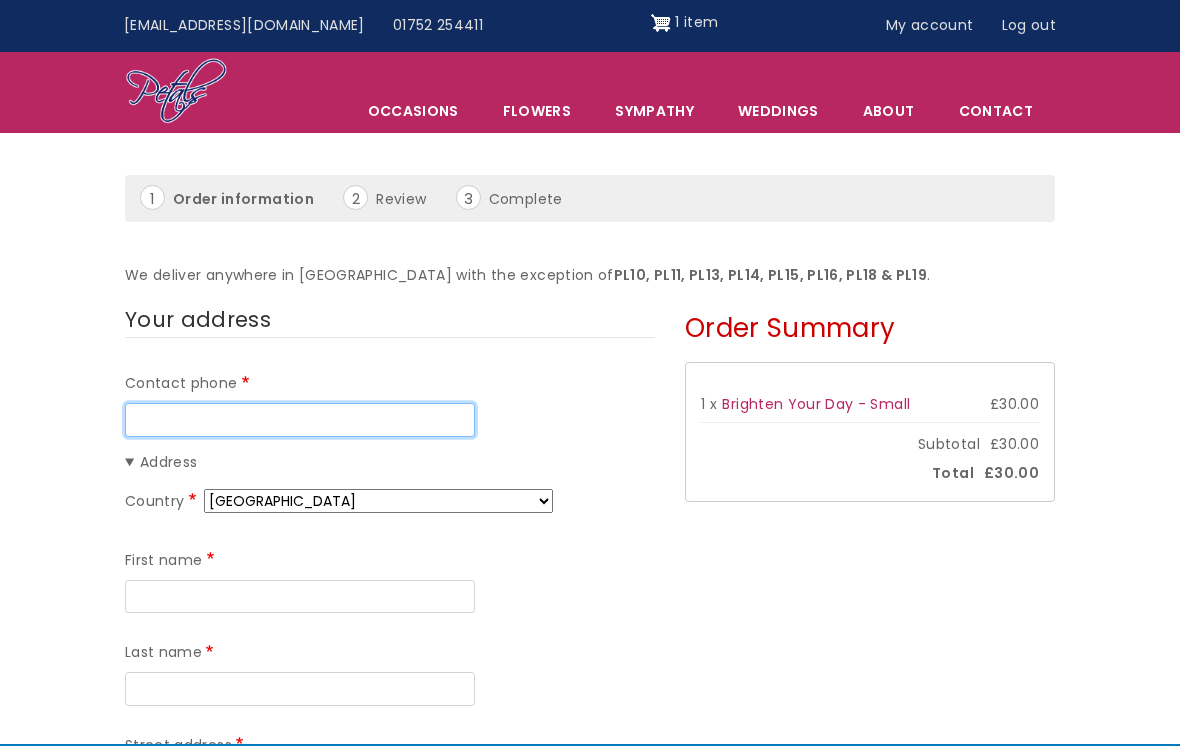 click on "Contact phone" at bounding box center (300, 420) 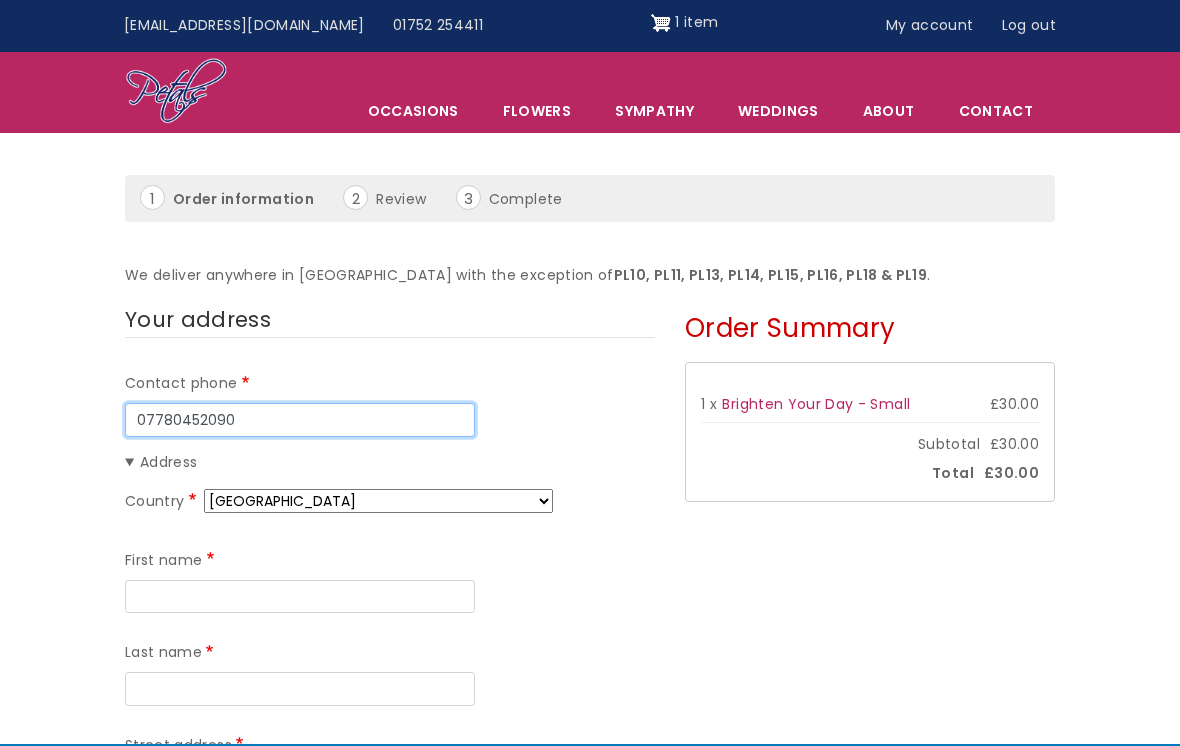 type on "07780452090" 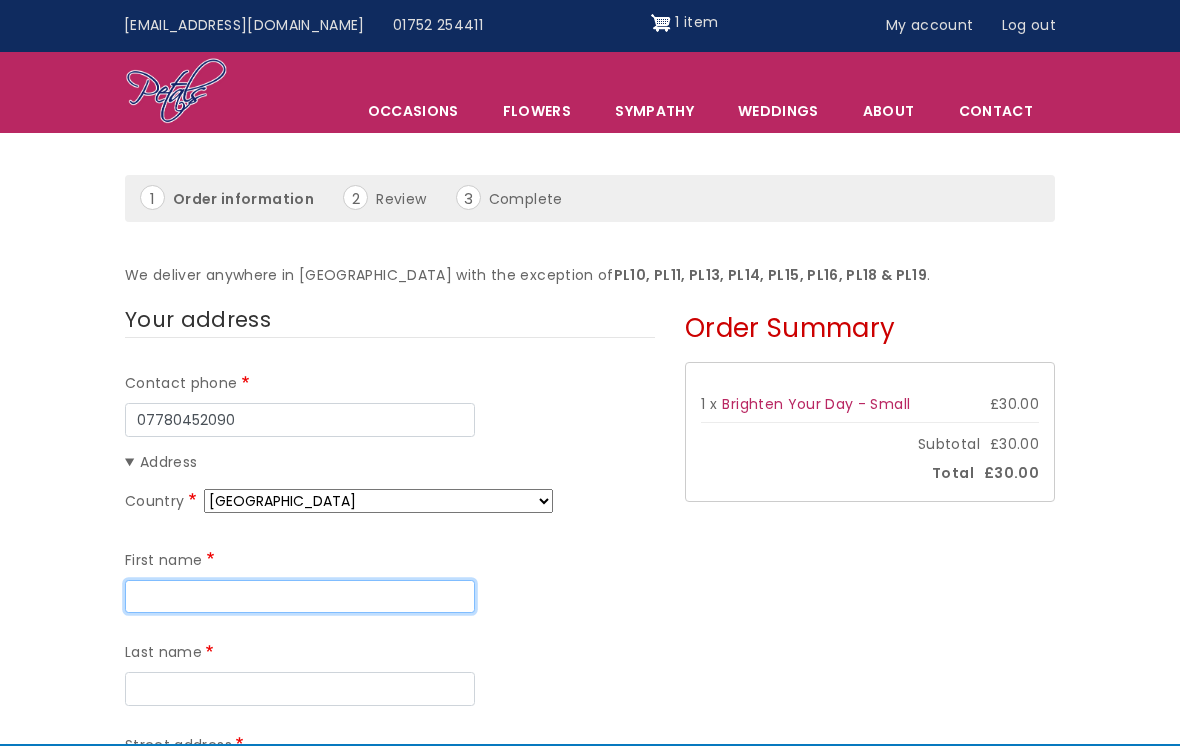 click on "First name" at bounding box center [300, 597] 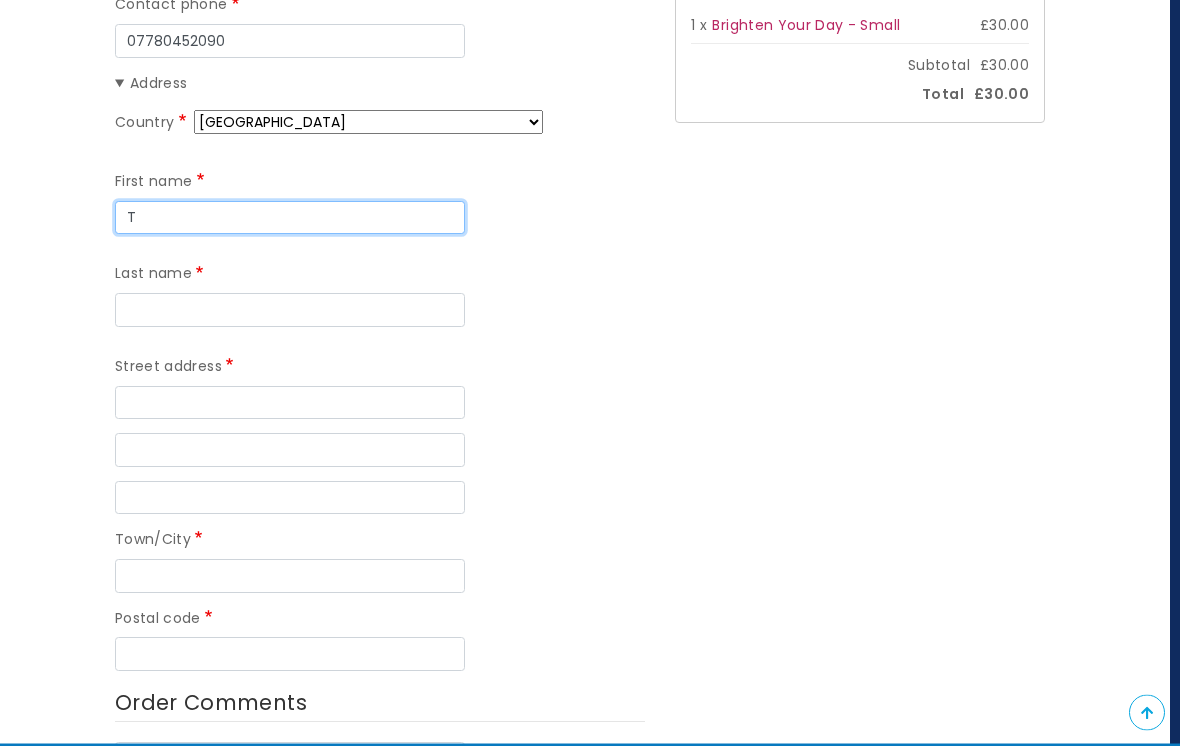 scroll, scrollTop: 460, scrollLeft: 10, axis: both 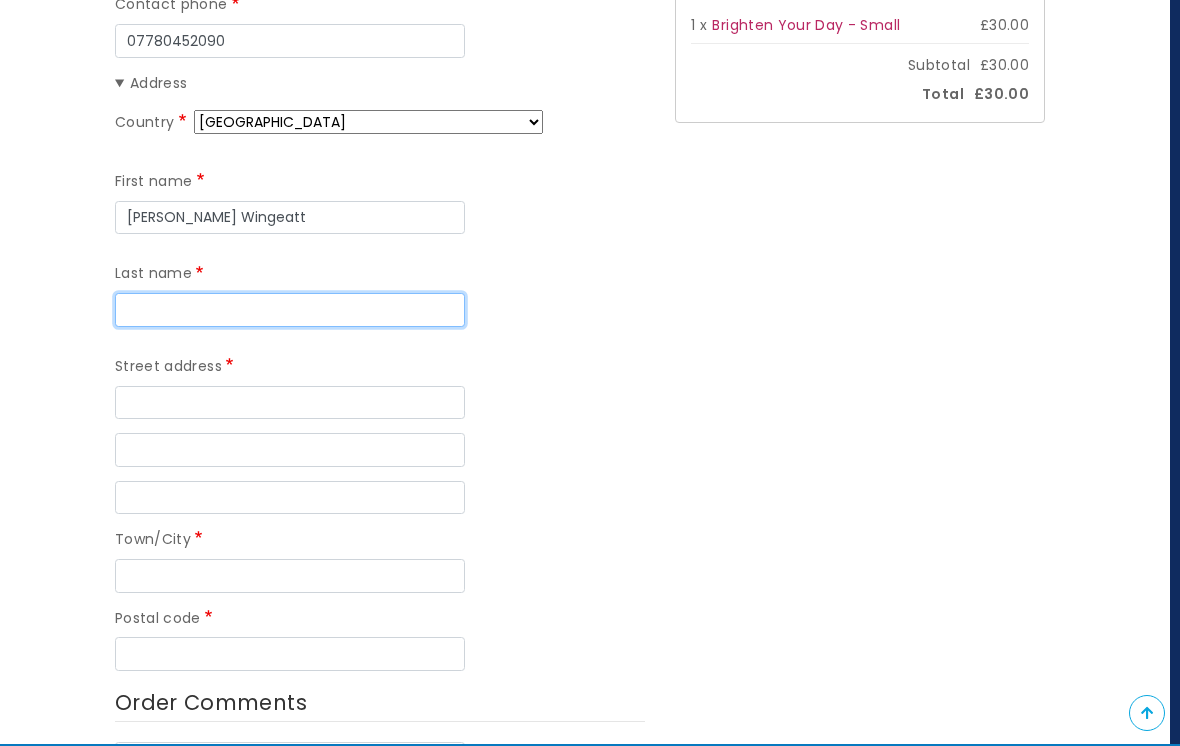 click on "Last name" at bounding box center (290, 310) 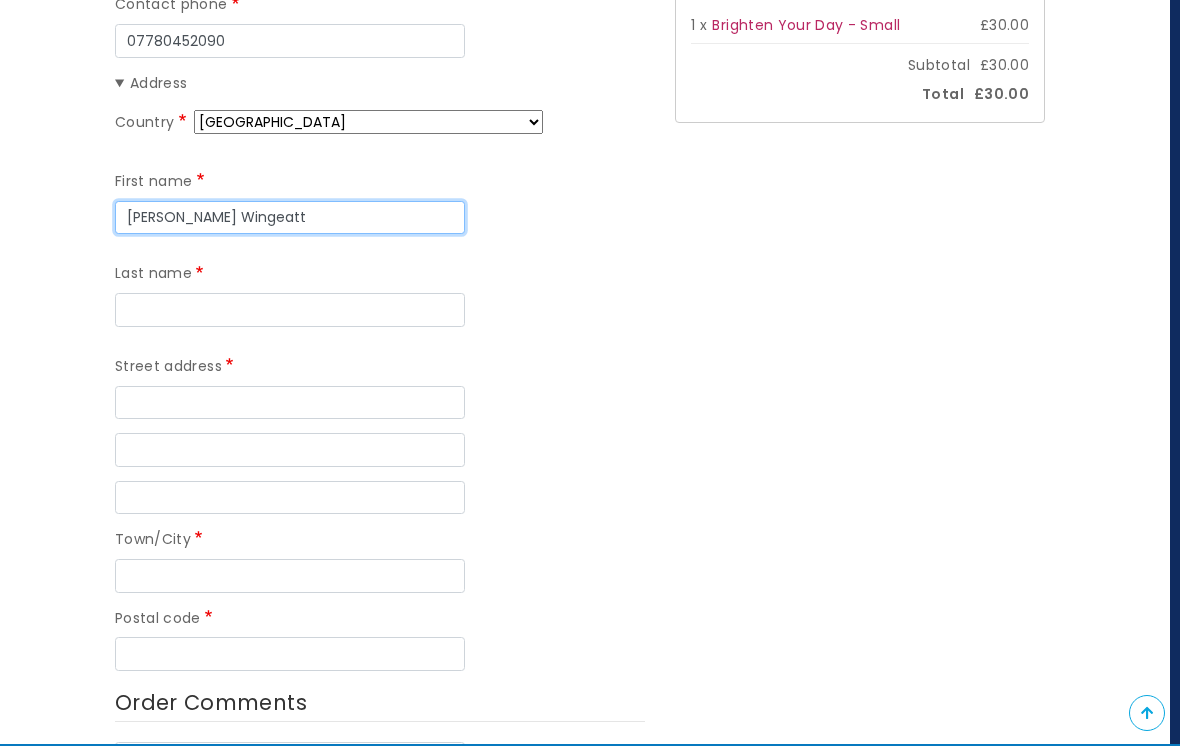 click on "Trish Wingeatt" at bounding box center [290, 218] 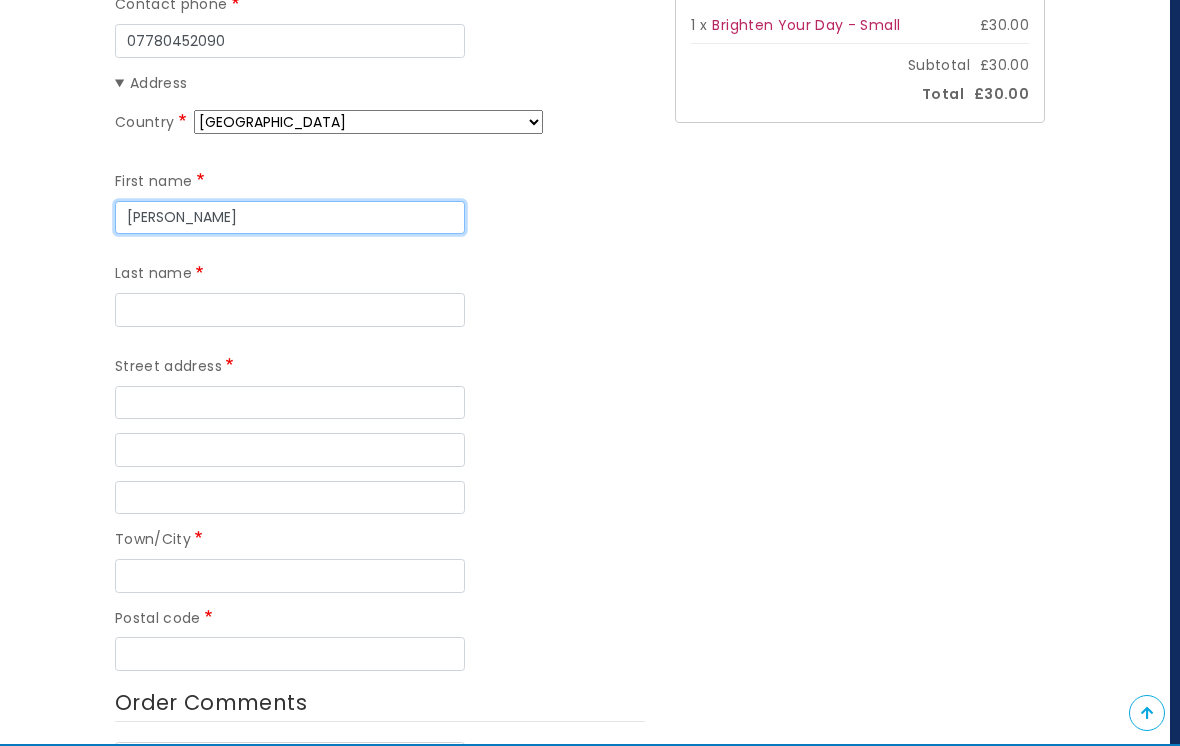 type on "Trish" 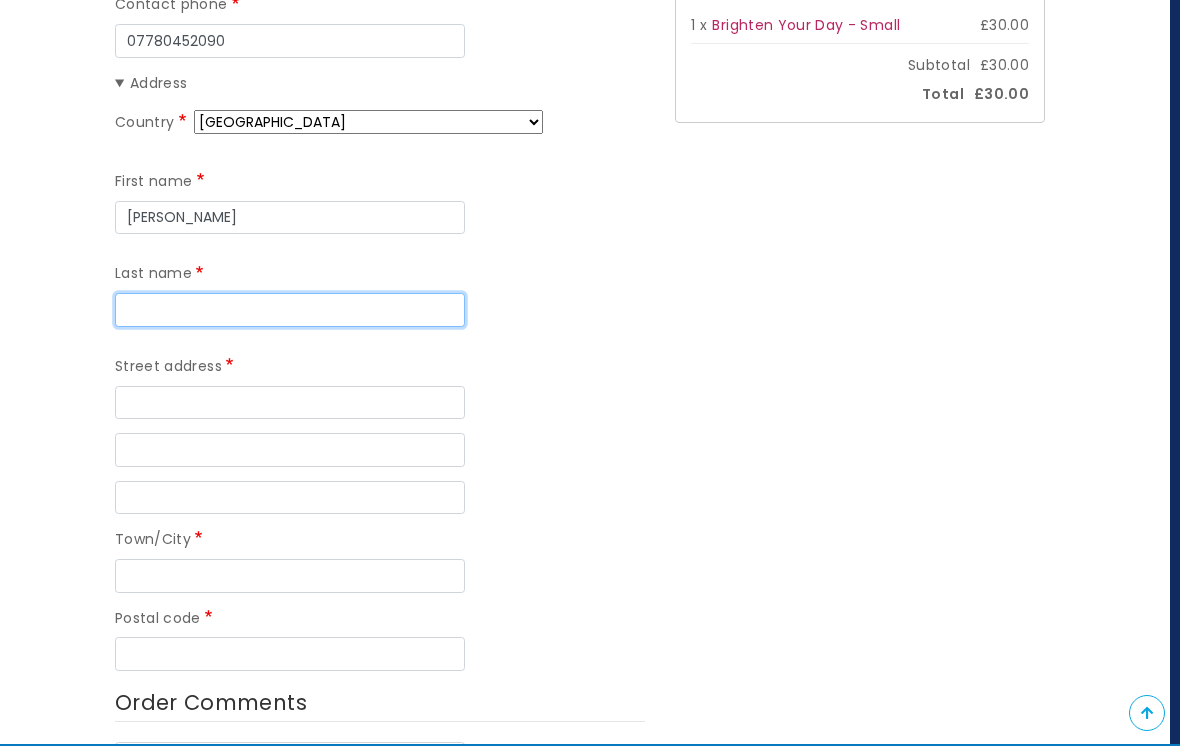 click on "Last name" at bounding box center [290, 310] 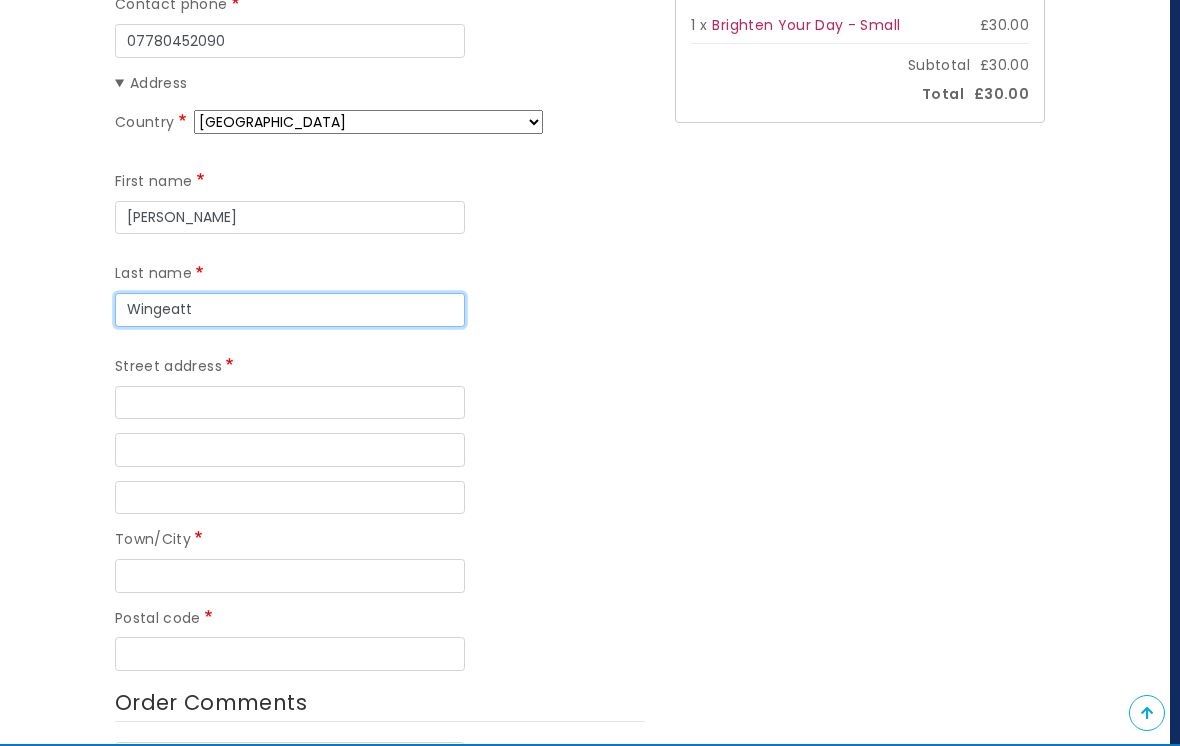 type on "Wingeatt" 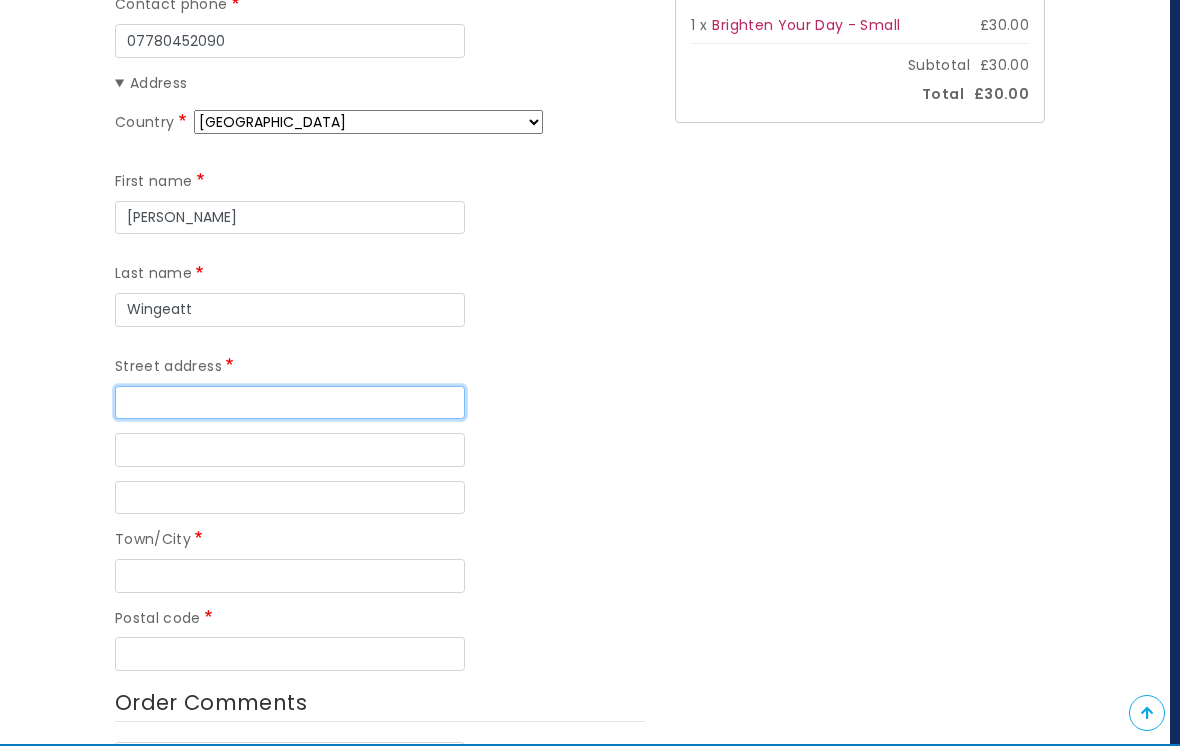 click on "Street address" at bounding box center [290, 403] 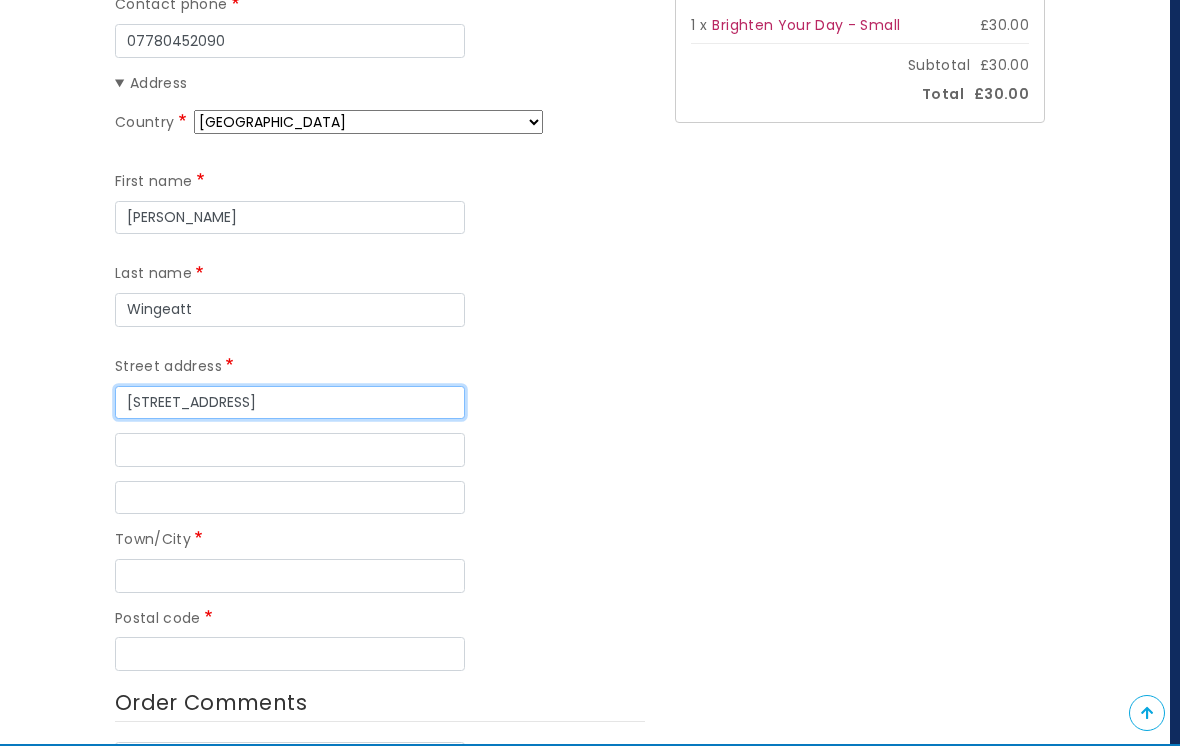 type on "12 Duxford Close" 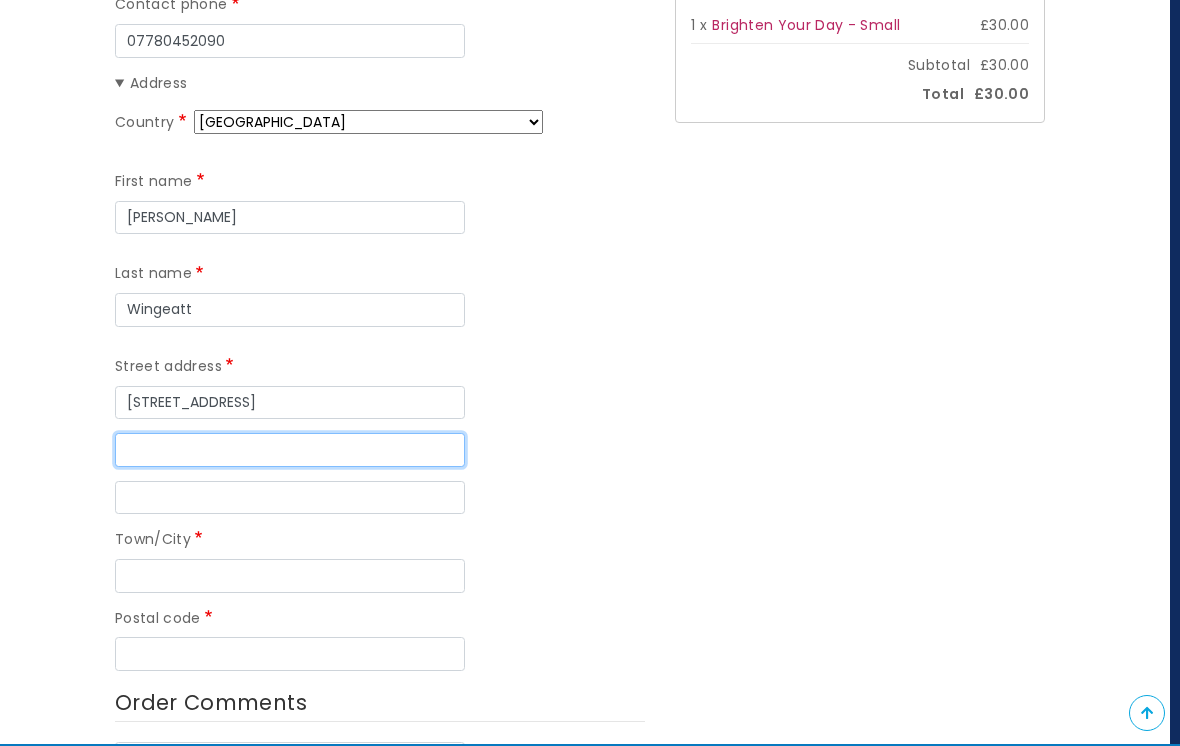 click on "Street address line 2" at bounding box center [290, 450] 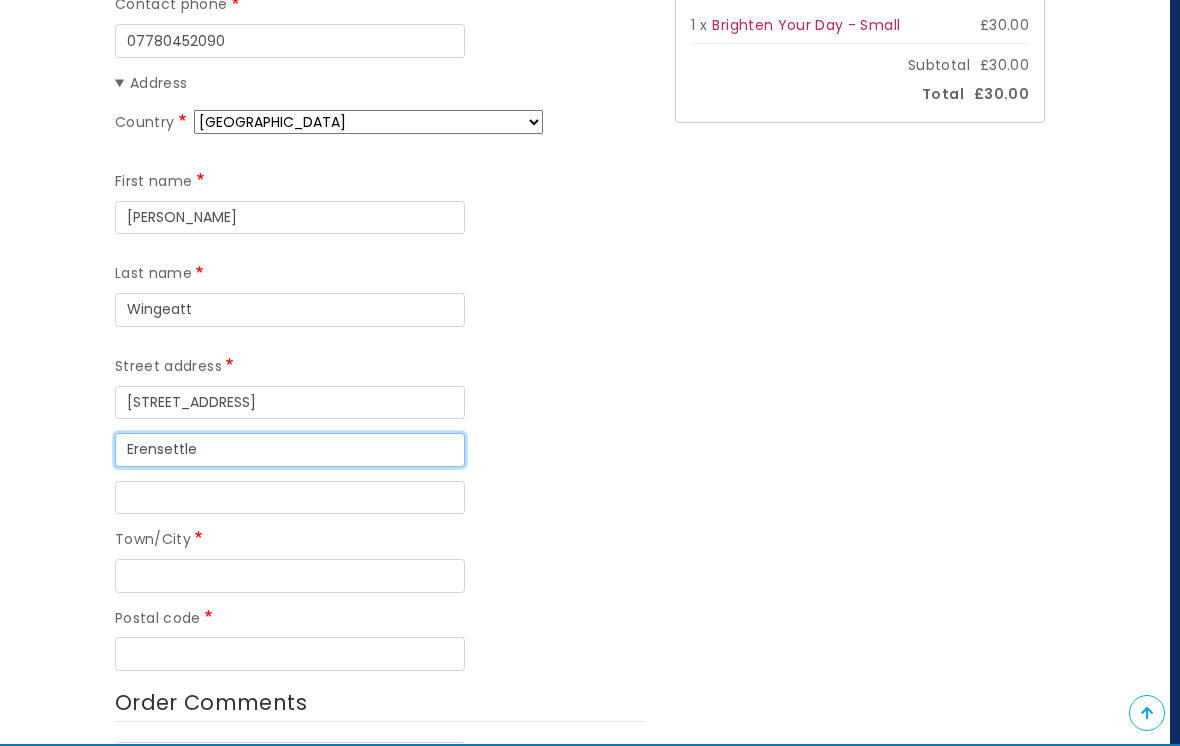 type on "Erensettle" 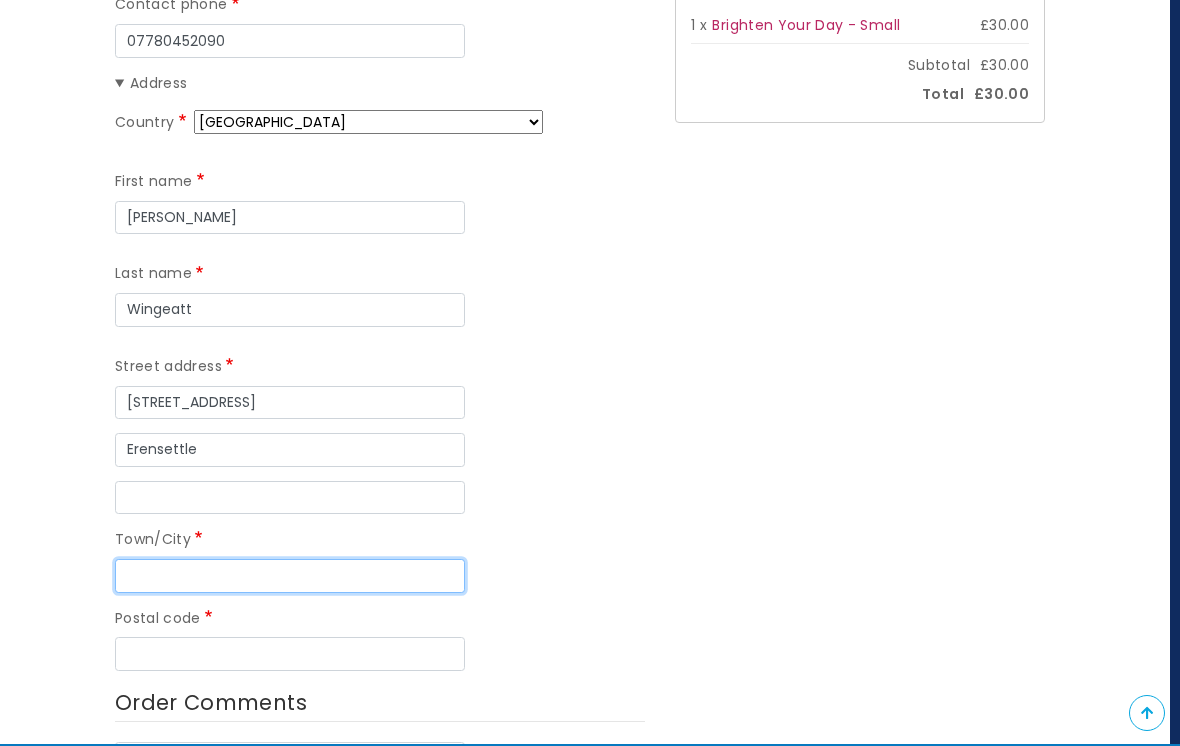 click on "Town/City" at bounding box center (290, 576) 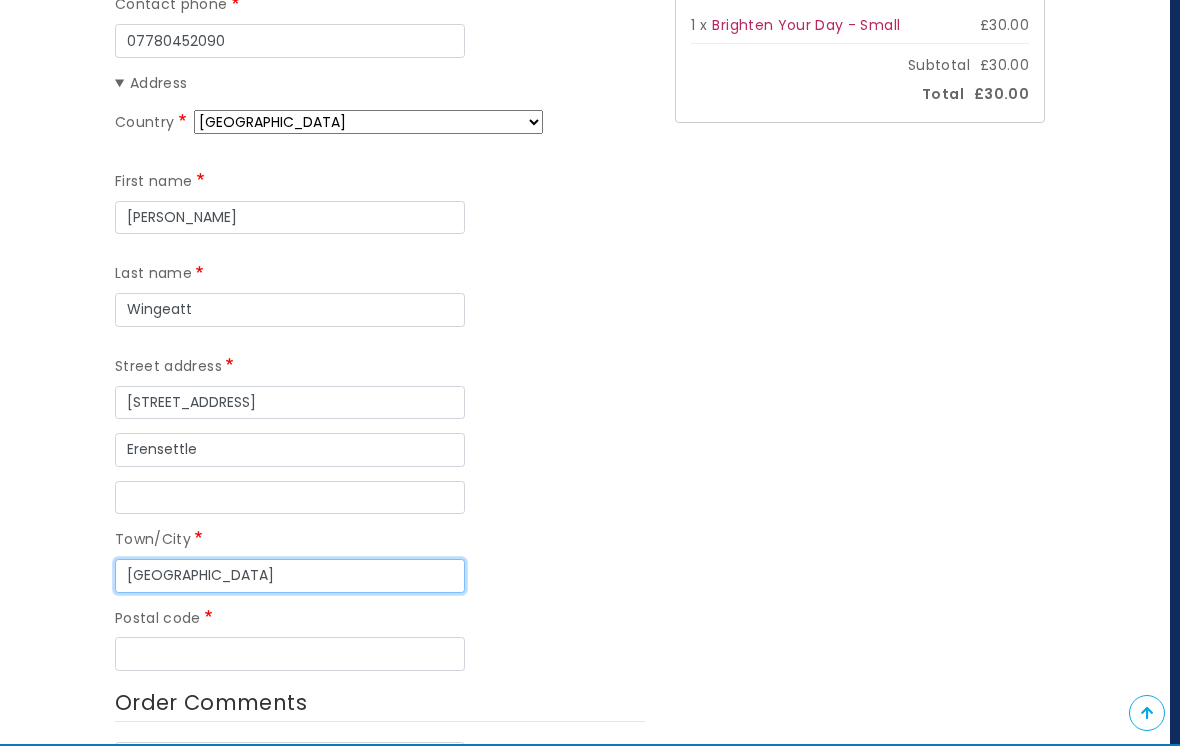 type on "Plymouth" 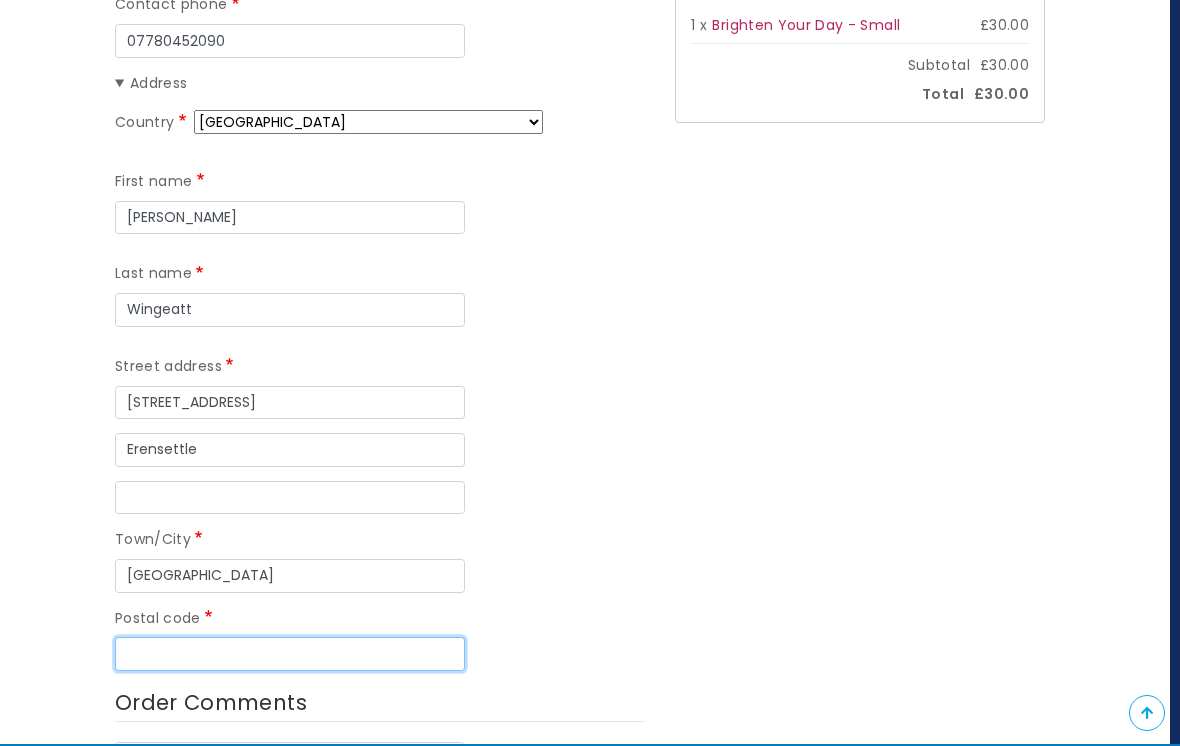 click on "Postal code" at bounding box center [290, 654] 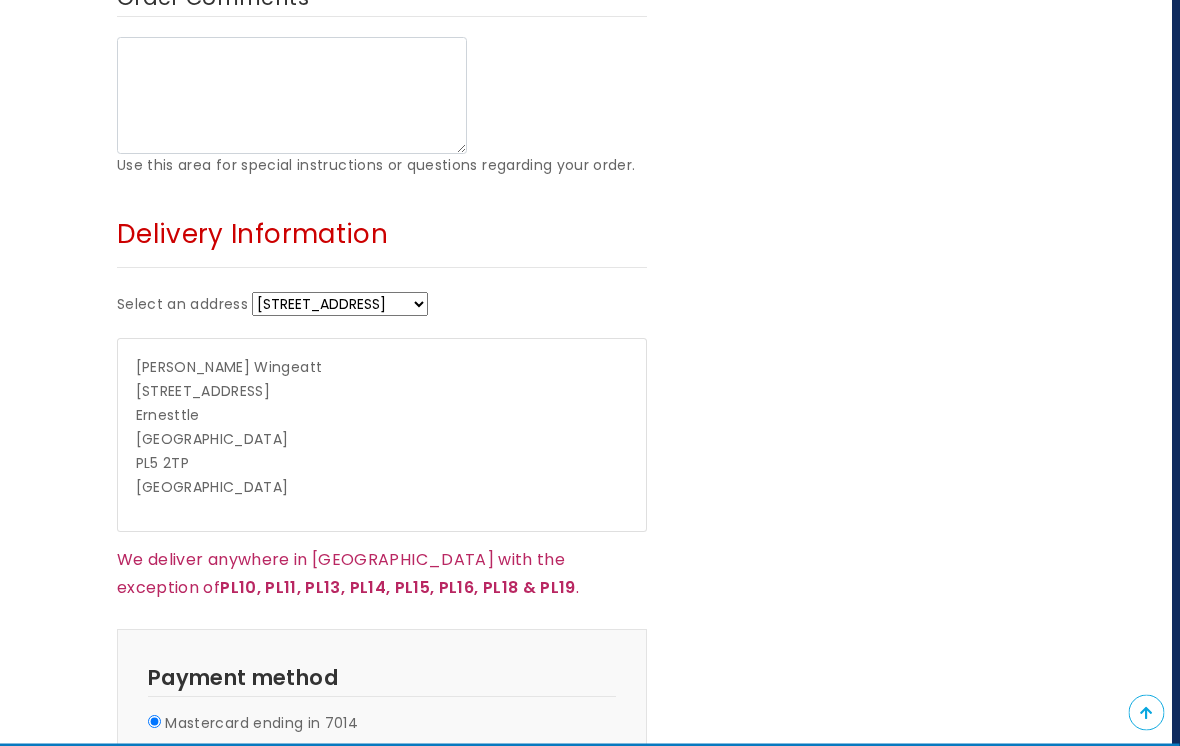 scroll, scrollTop: 1163, scrollLeft: 11, axis: both 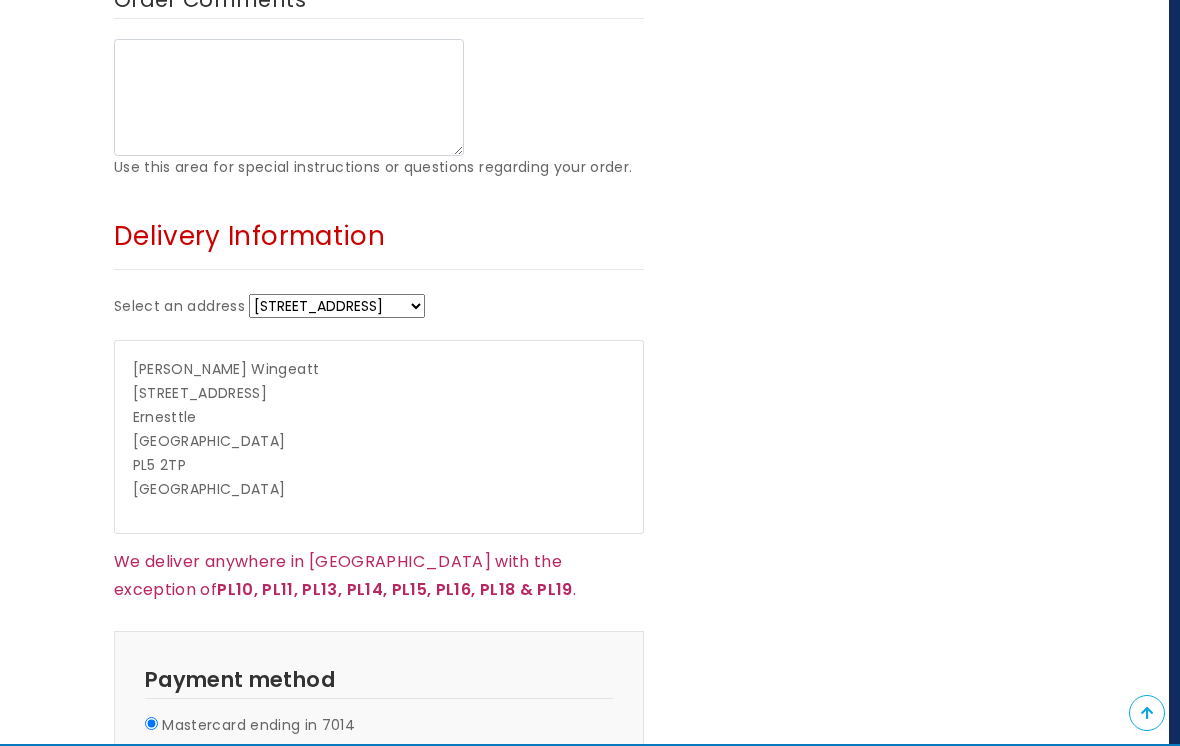 type on "PL5 2TP" 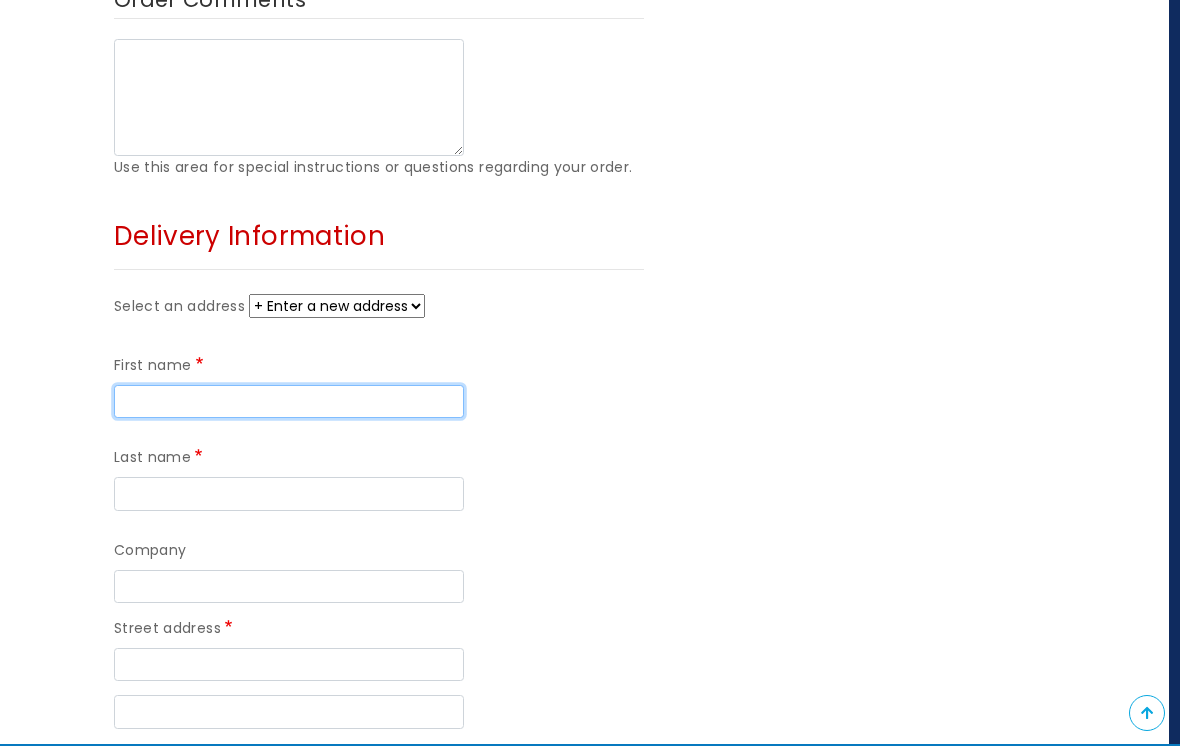 click on "First name" at bounding box center [289, 402] 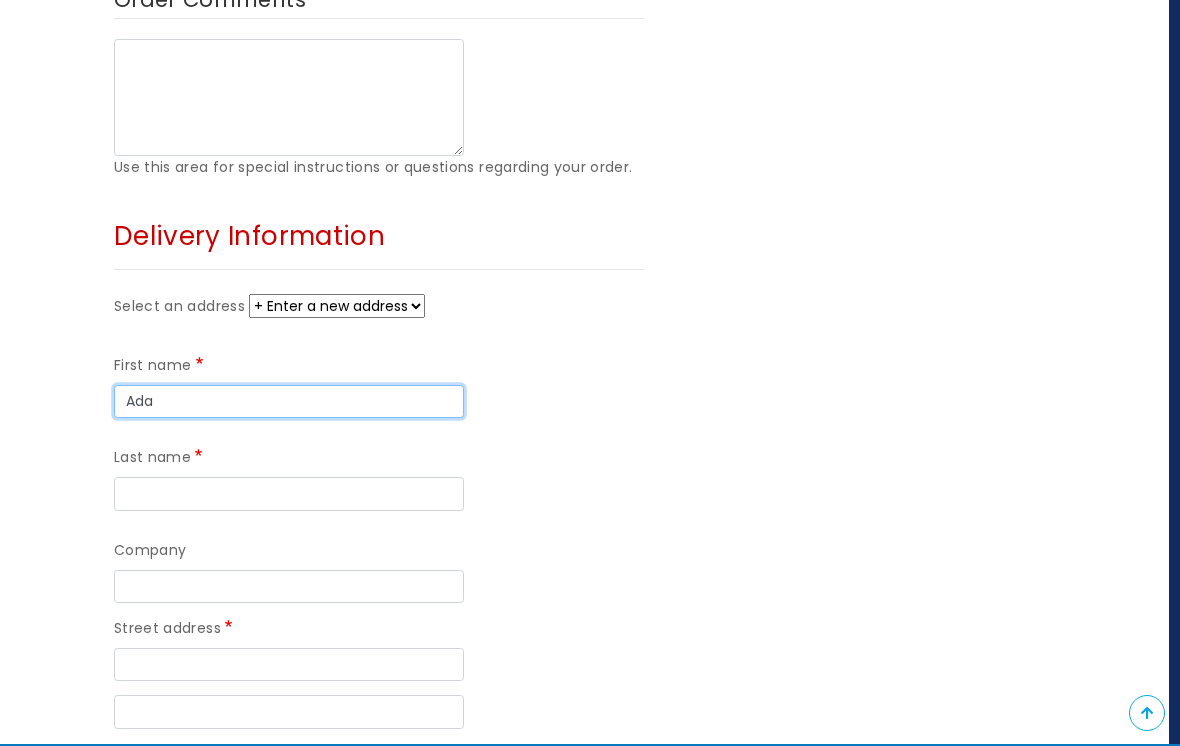 type on "Ada" 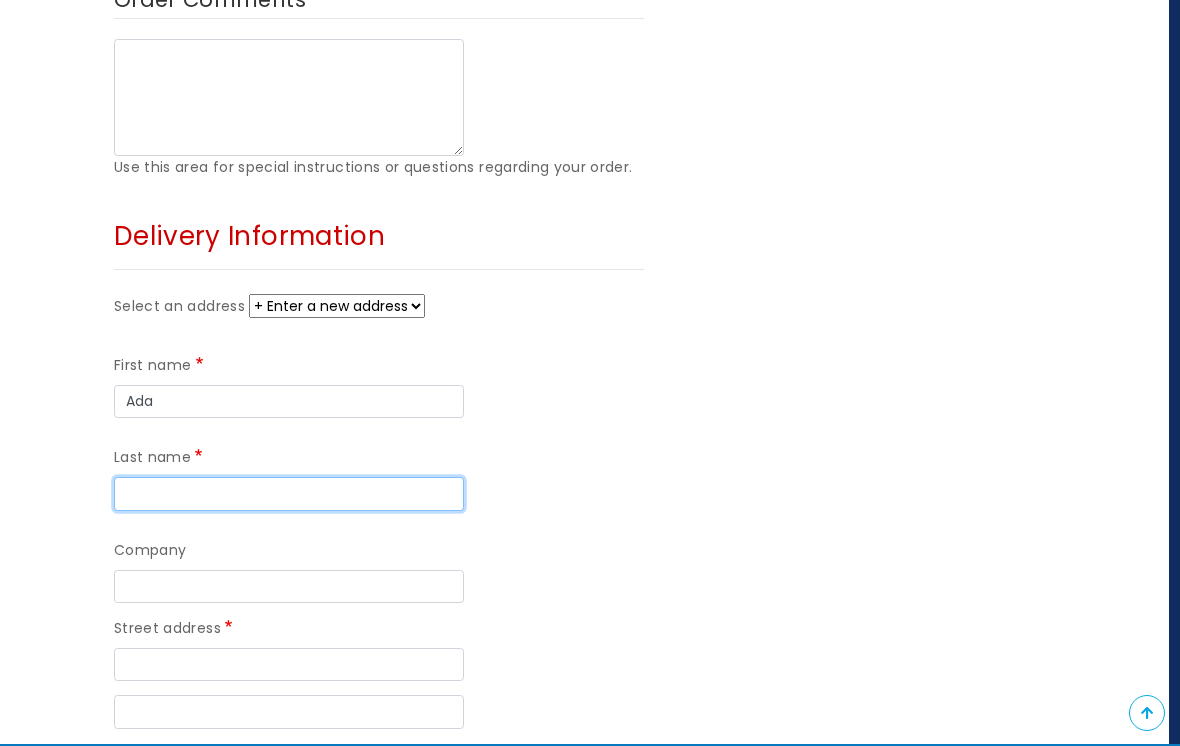 click on "Last name" at bounding box center (289, 494) 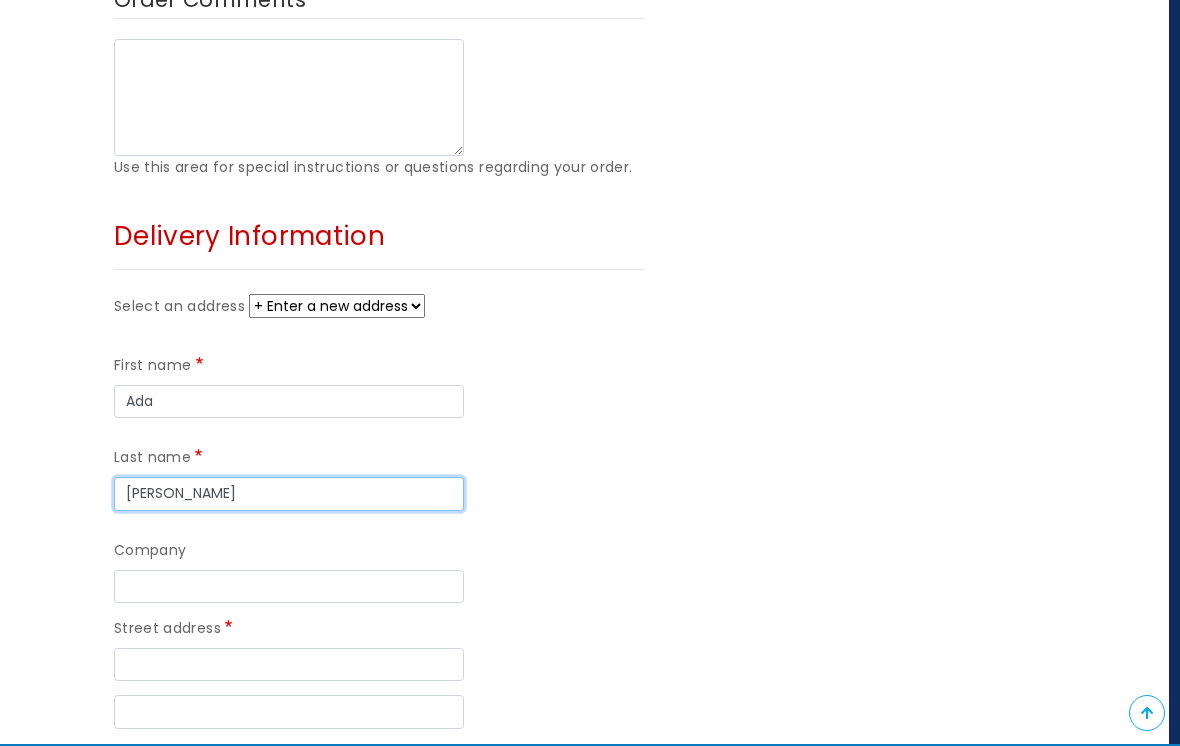type on "Bray" 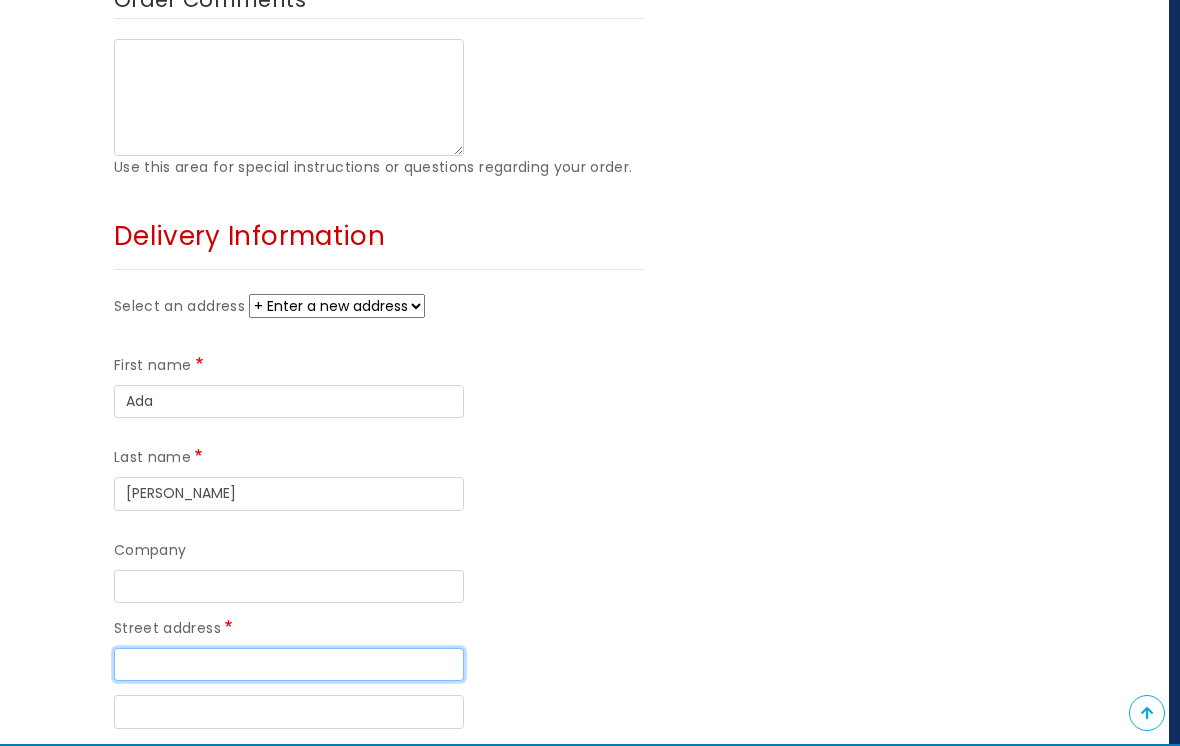 click on "Street address" at bounding box center (289, 665) 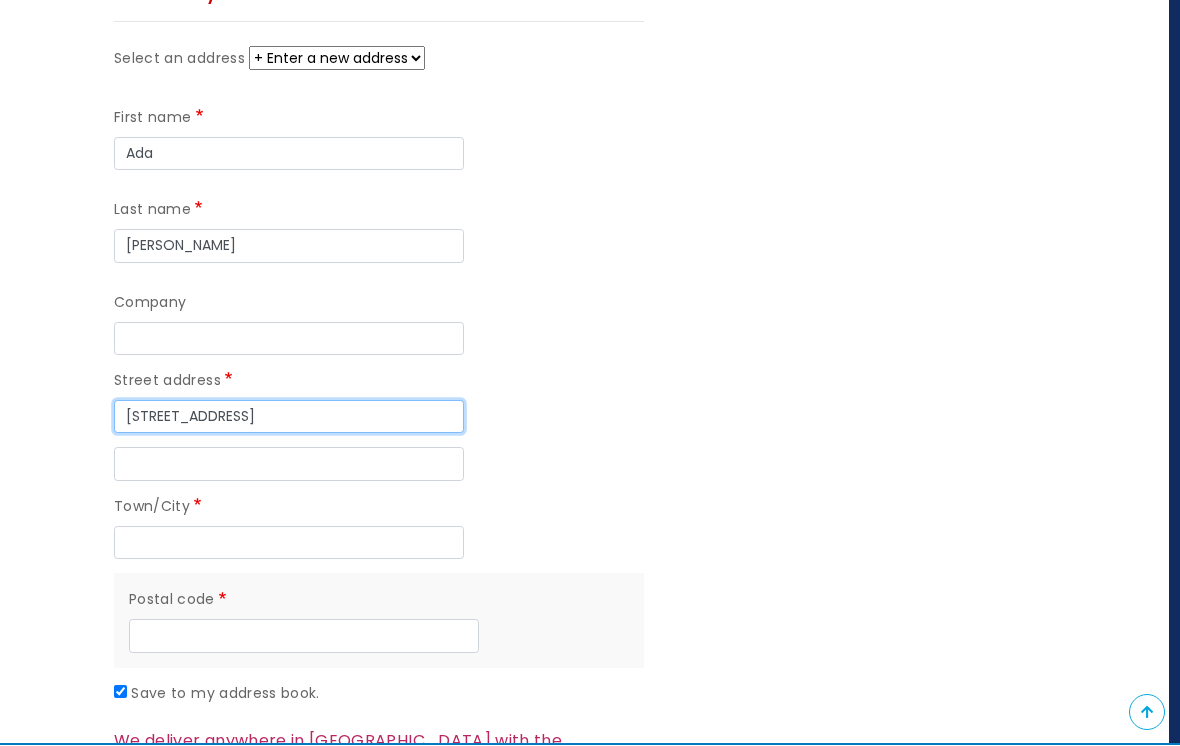 type on "7 Duxford Close" 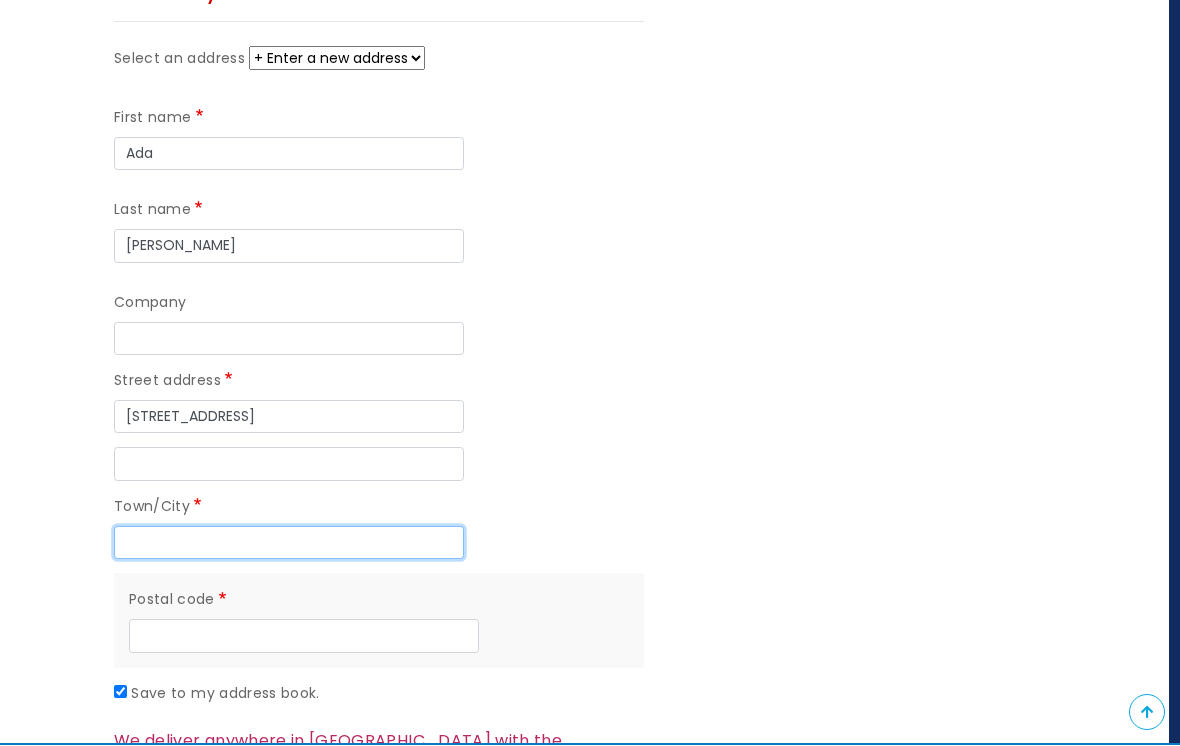 click on "Town/City" at bounding box center (289, 544) 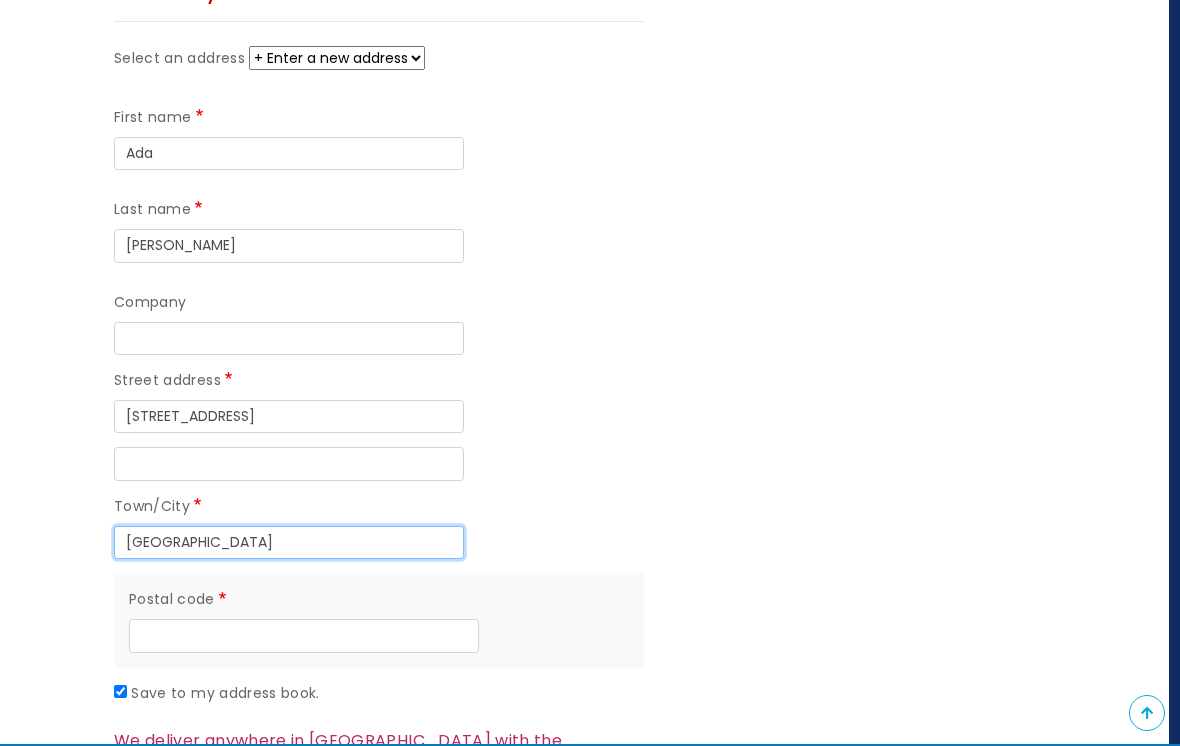 type on "Plymouth" 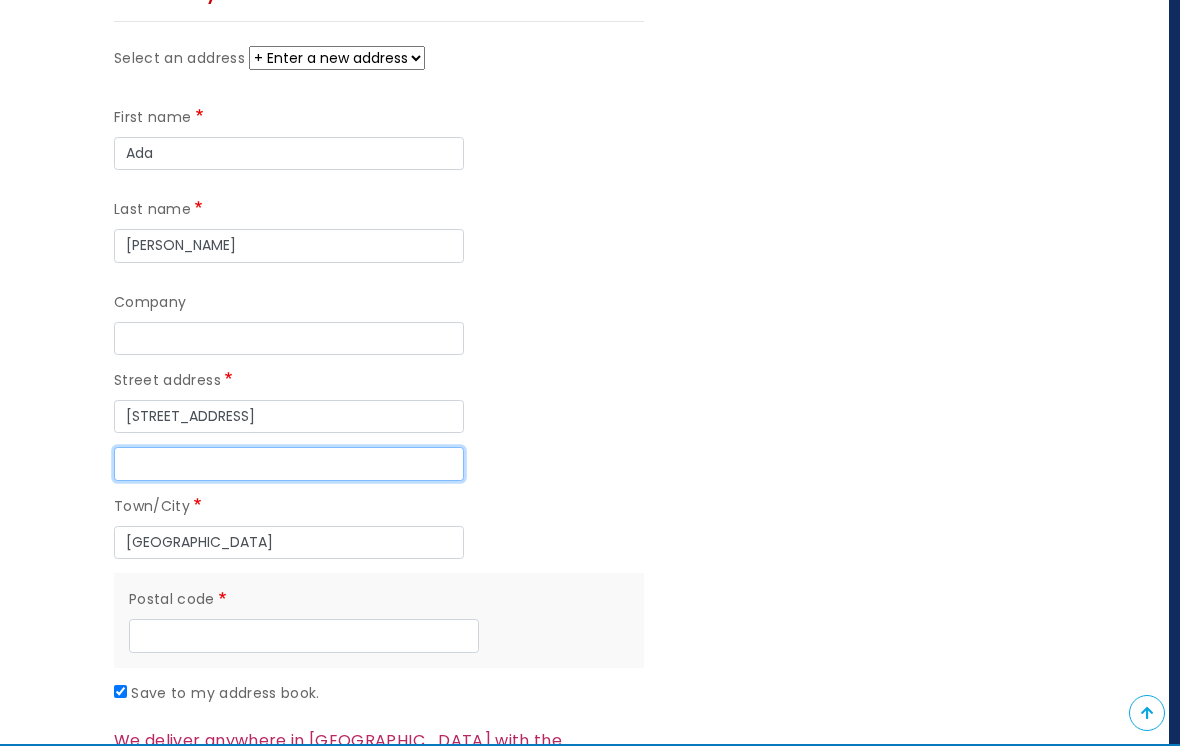 click on "Street address line 2" at bounding box center [289, 464] 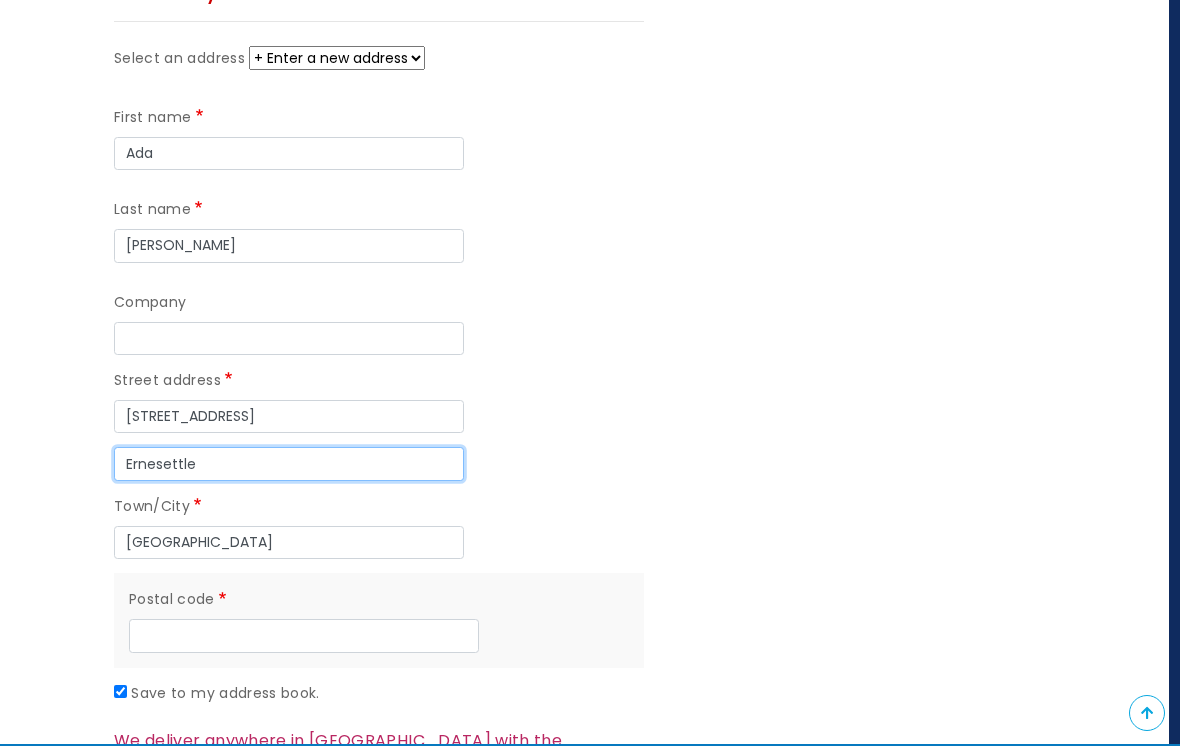 scroll, scrollTop: 1409, scrollLeft: 9, axis: both 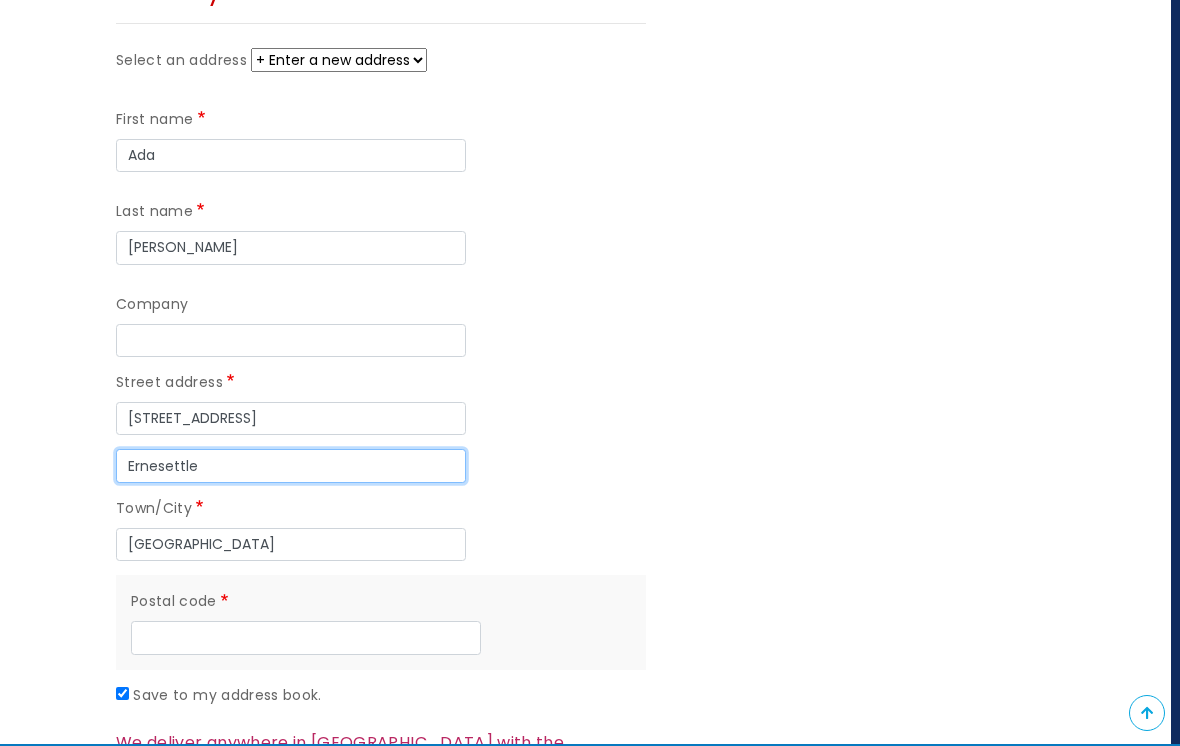 type on "Ernesettle" 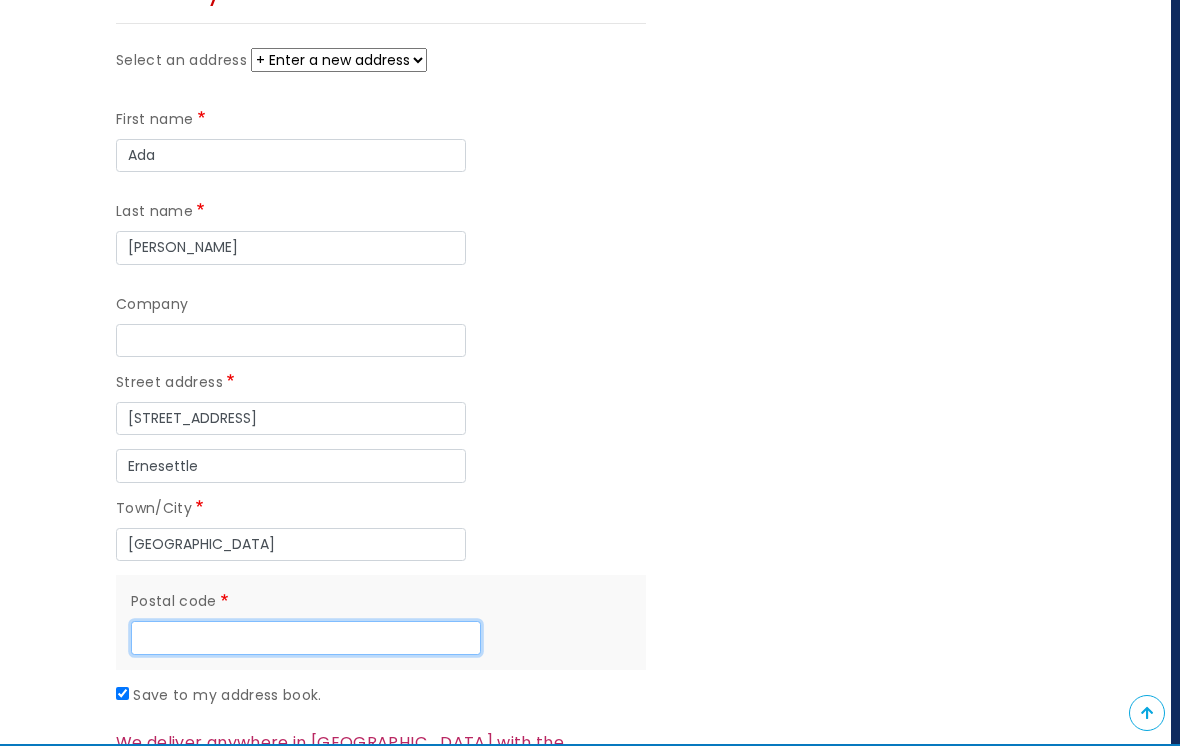 click on "Postal code" at bounding box center (306, 638) 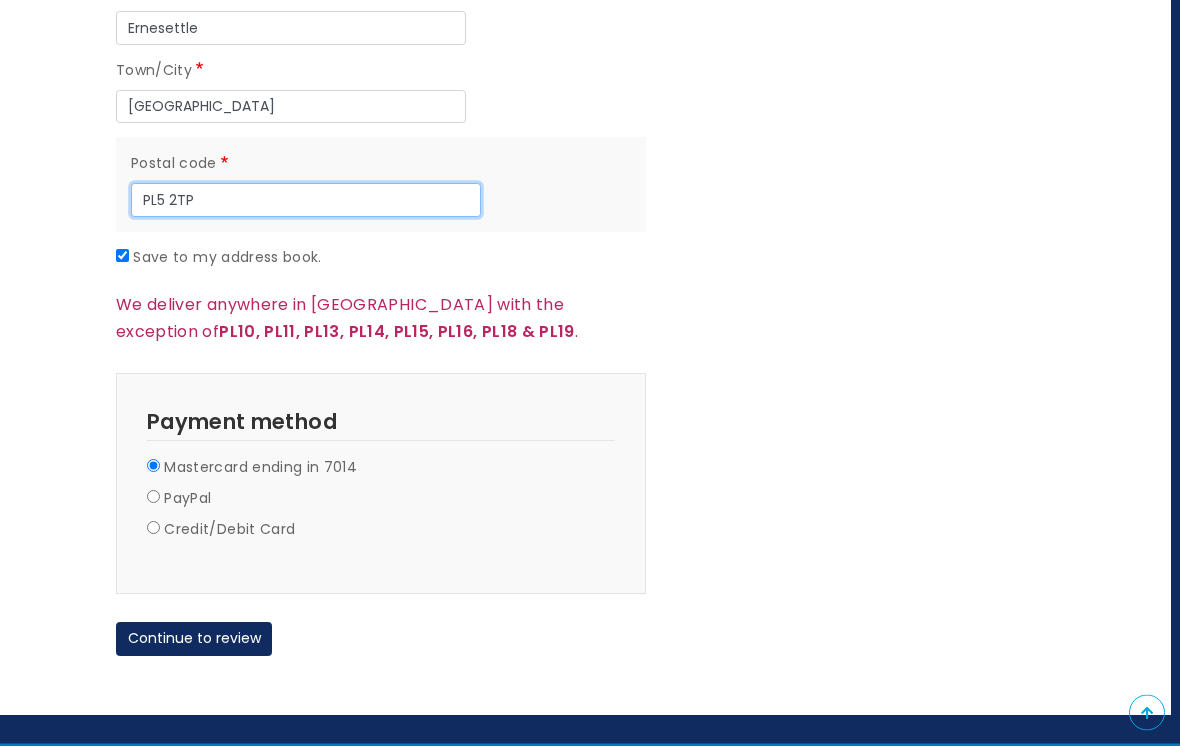 type on "PL5 2TP" 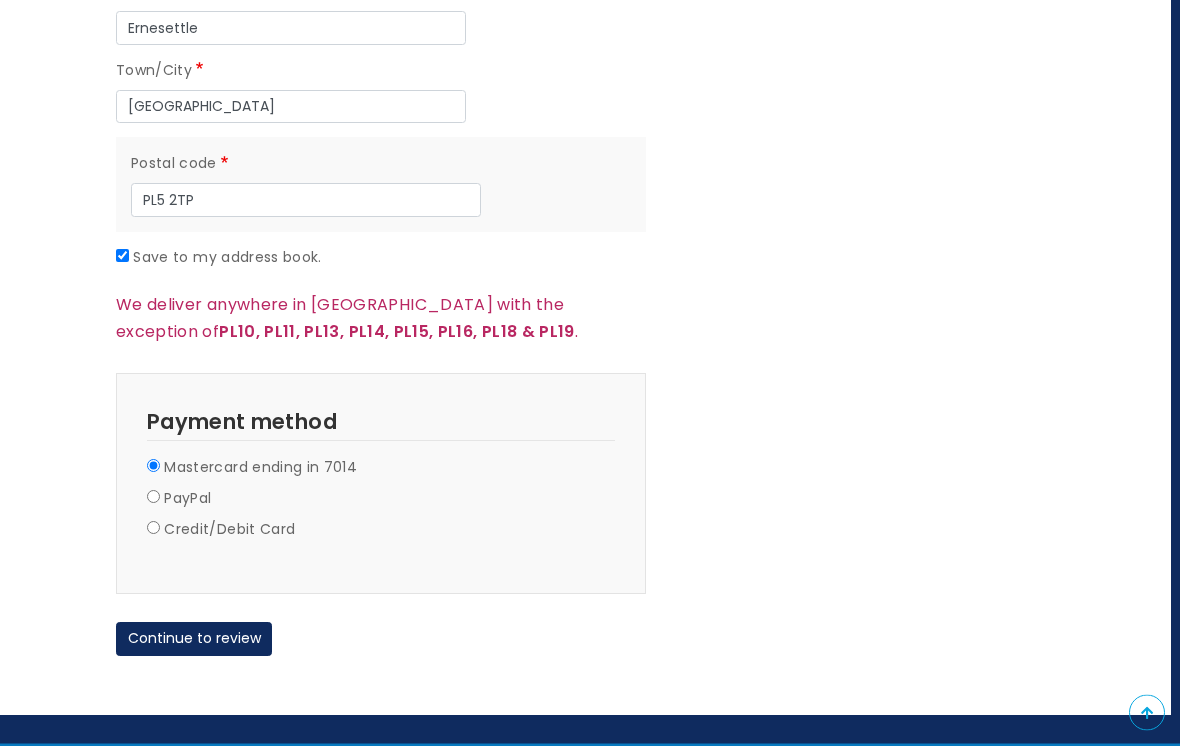 click on "PayPal" at bounding box center [187, 500] 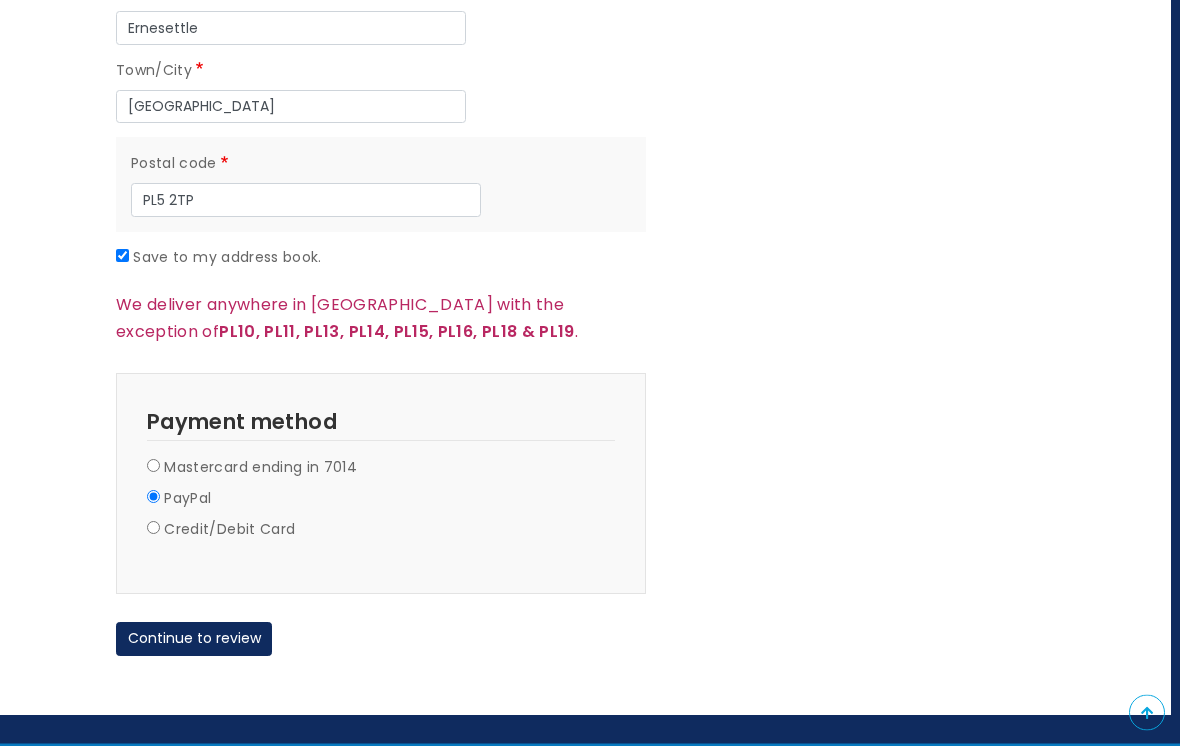 scroll, scrollTop: 1847, scrollLeft: 9, axis: both 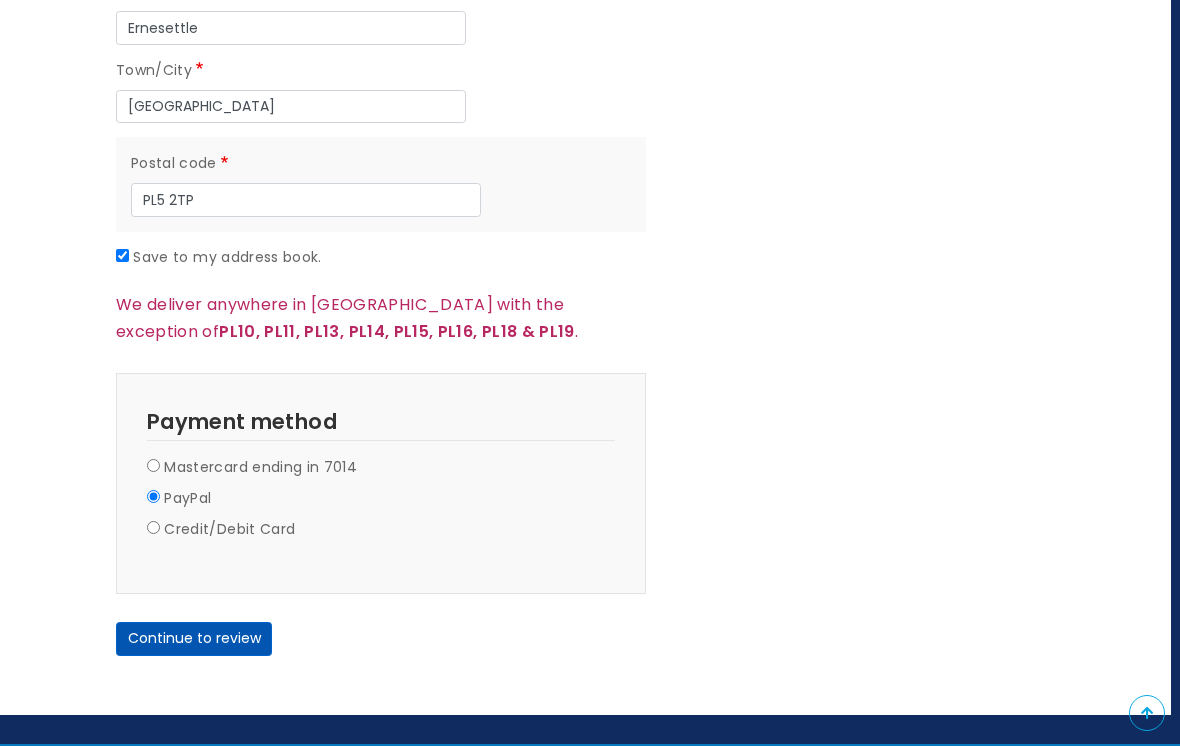 click on "Continue to review" at bounding box center [194, 639] 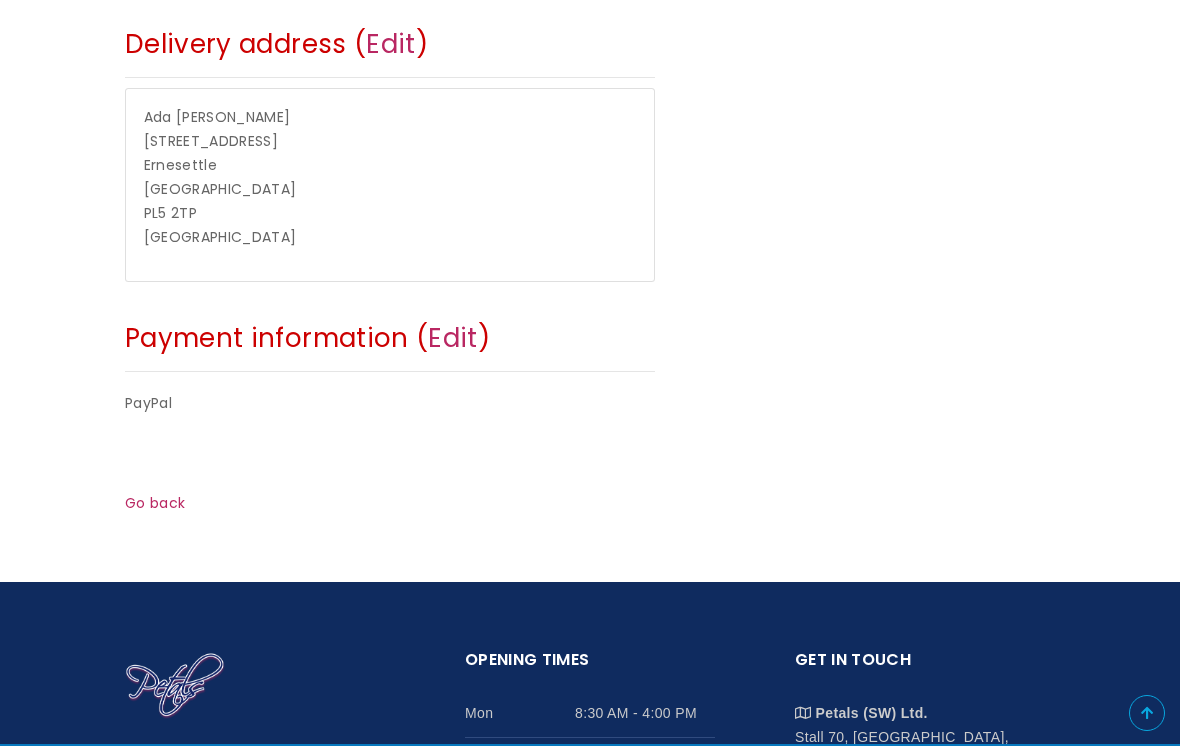 scroll, scrollTop: 741, scrollLeft: 3, axis: both 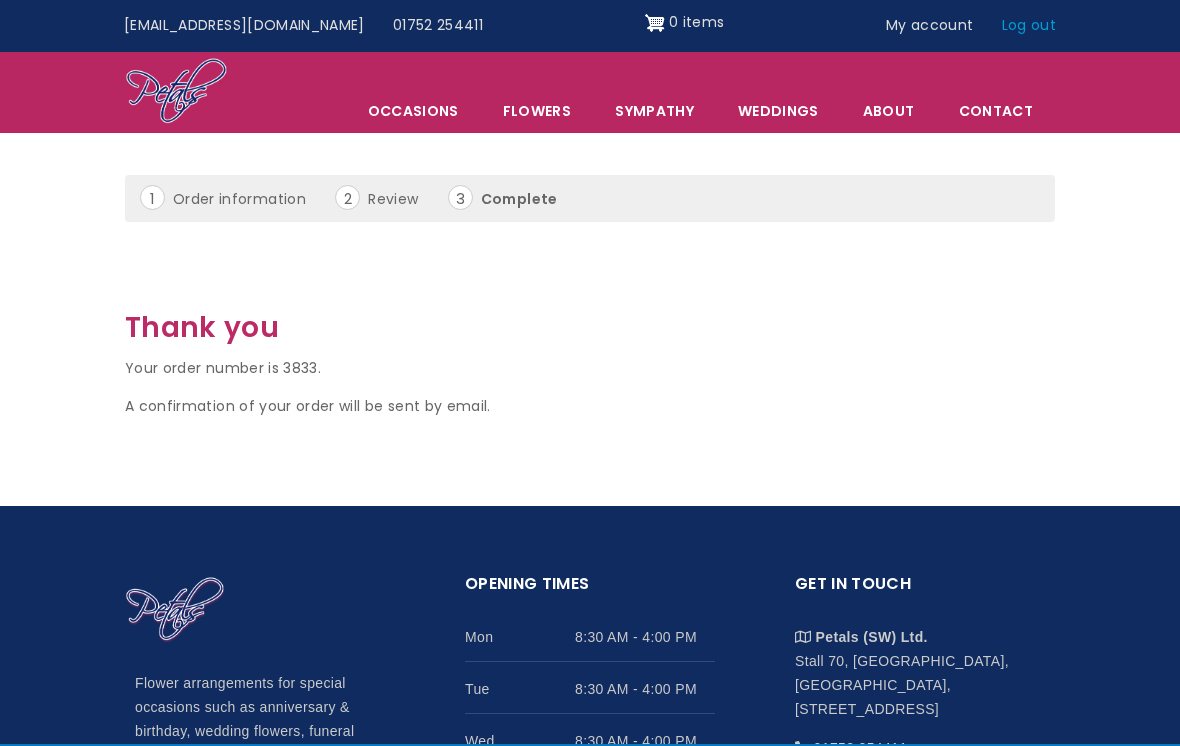 click on "Log out" at bounding box center [1029, 26] 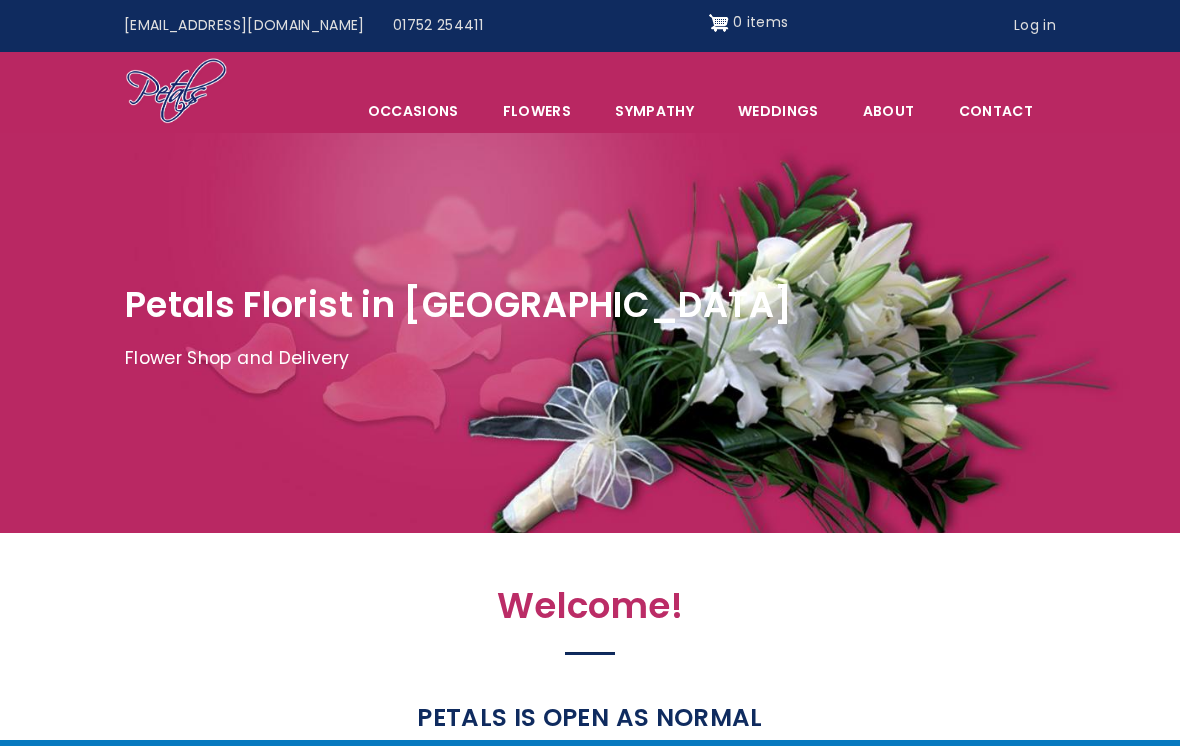 scroll, scrollTop: 0, scrollLeft: 0, axis: both 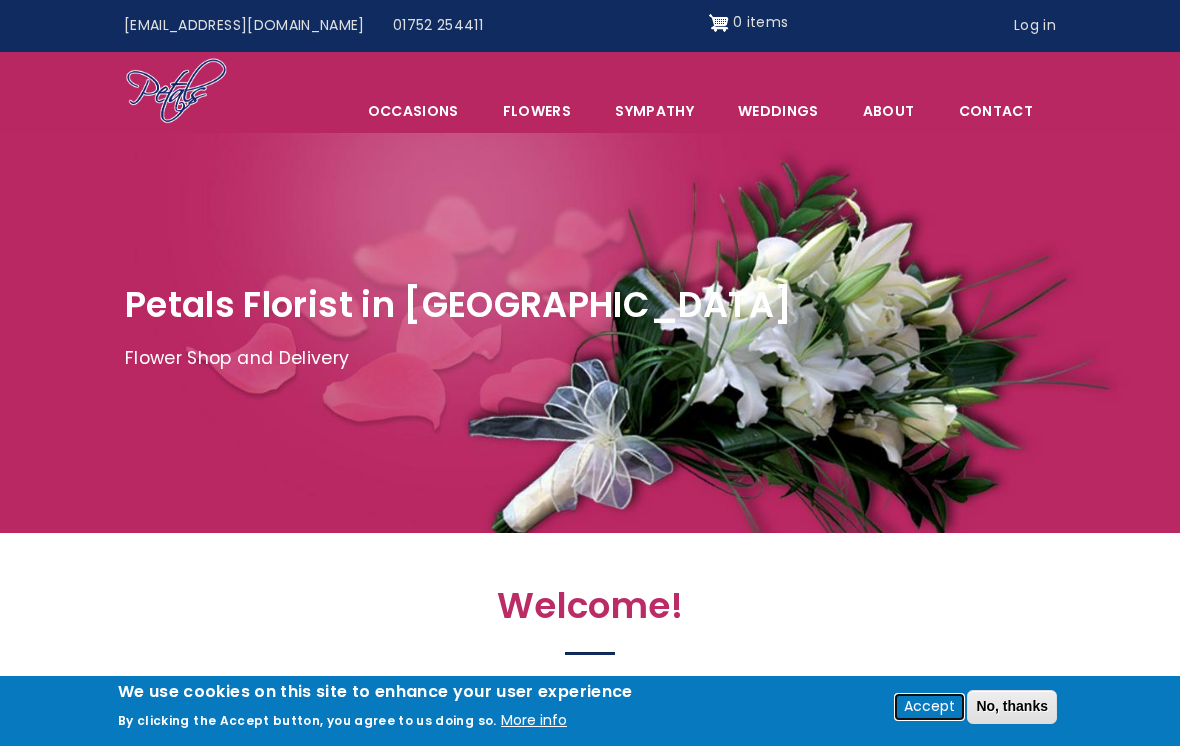 click on "Accept" at bounding box center [929, 707] 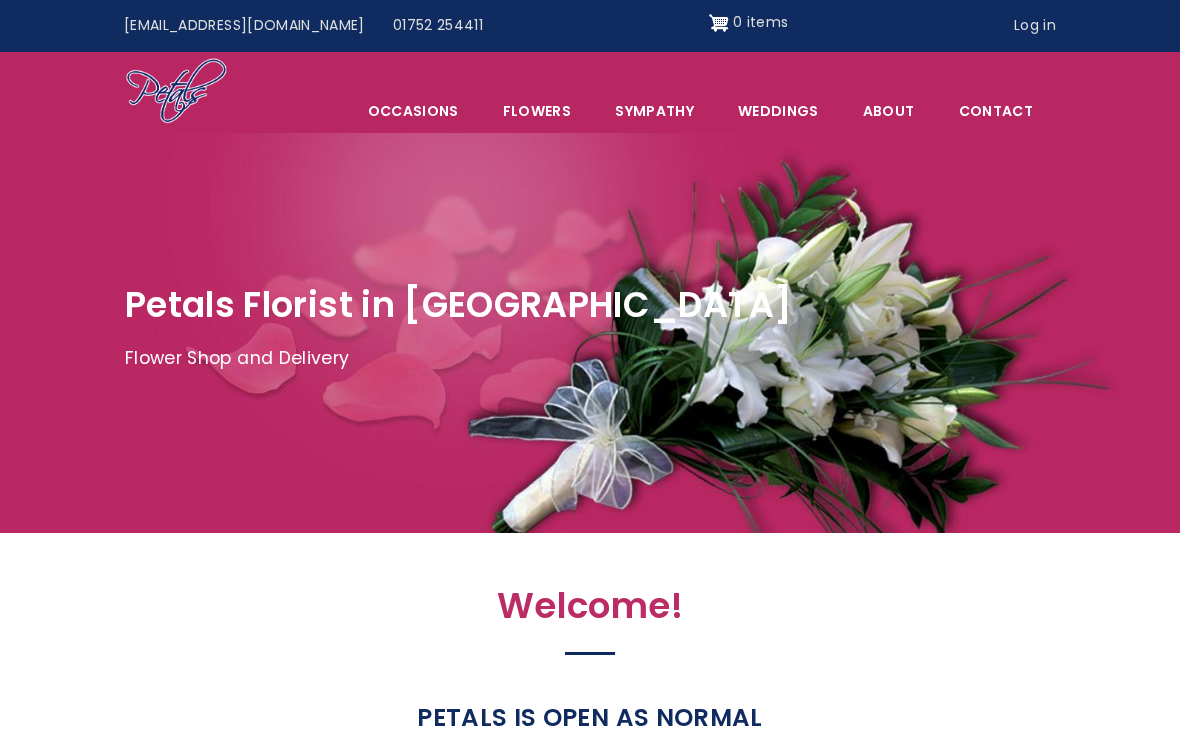 click on "PETALS IS OPEN AS NORMAL" at bounding box center (590, 718) 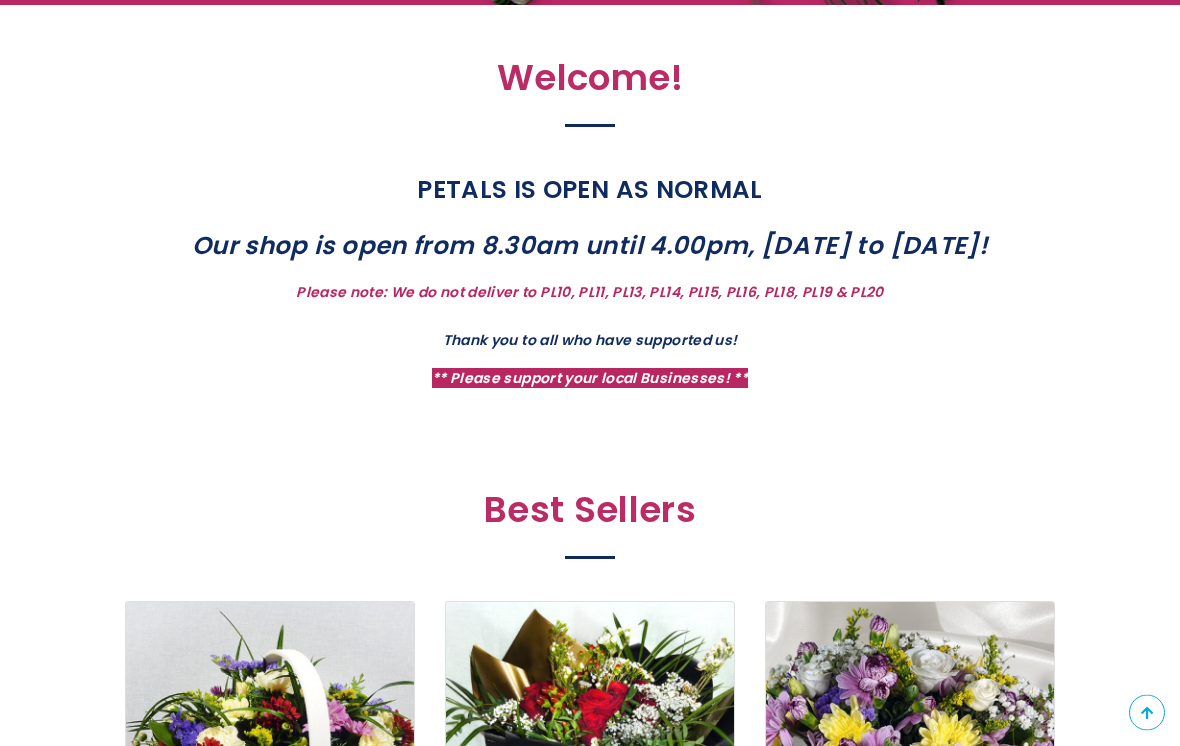 scroll, scrollTop: 608, scrollLeft: 0, axis: vertical 